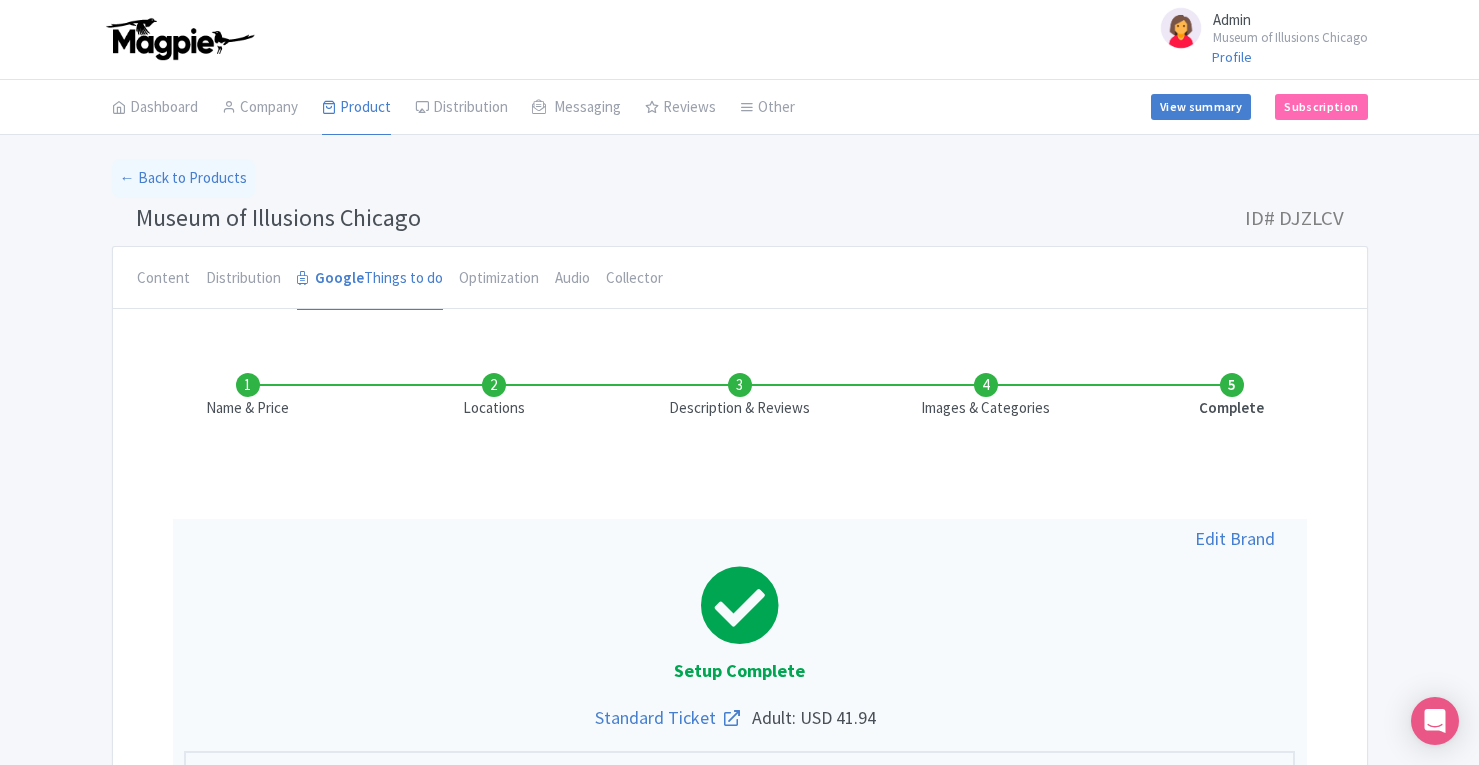 scroll, scrollTop: 0, scrollLeft: 0, axis: both 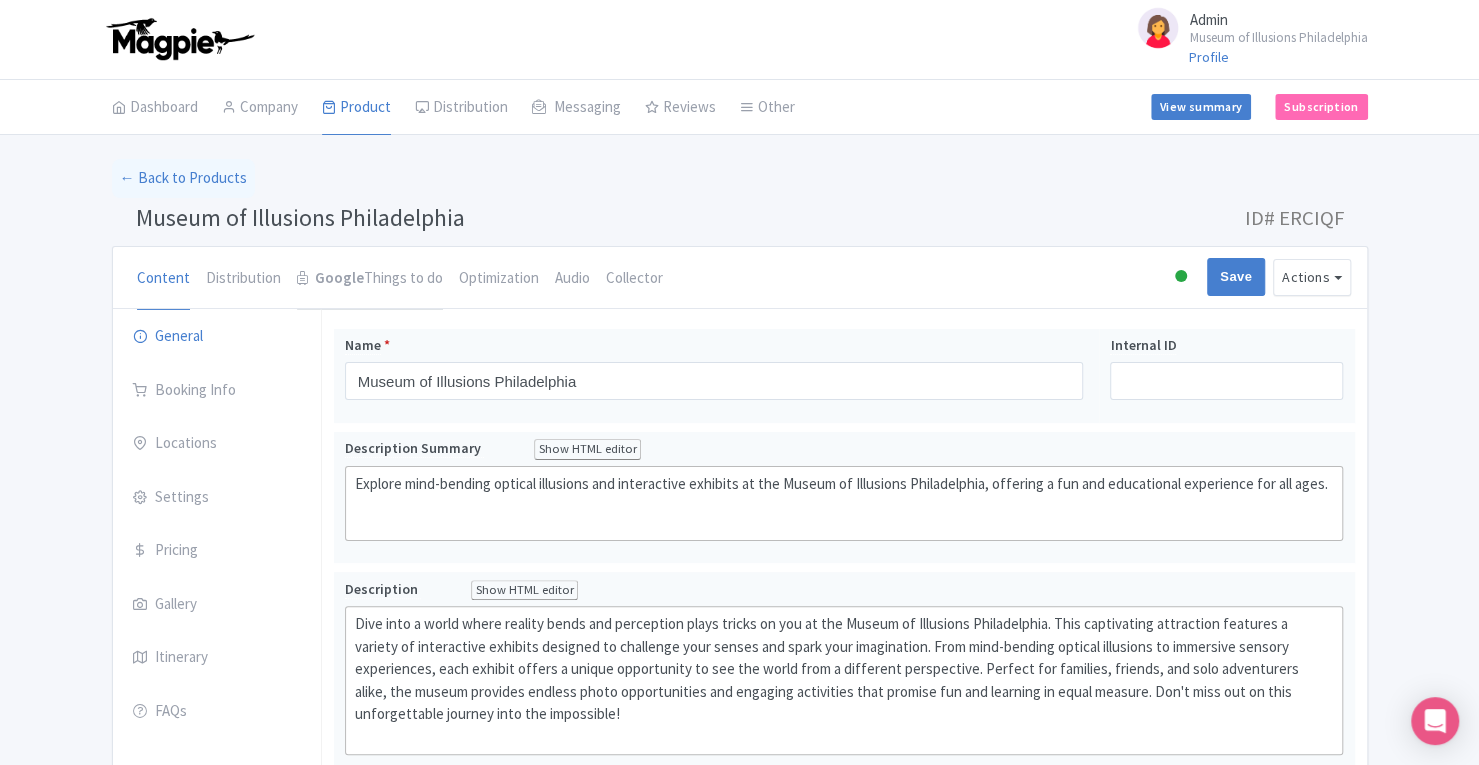 click on "Google  Things to do" at bounding box center [370, 279] 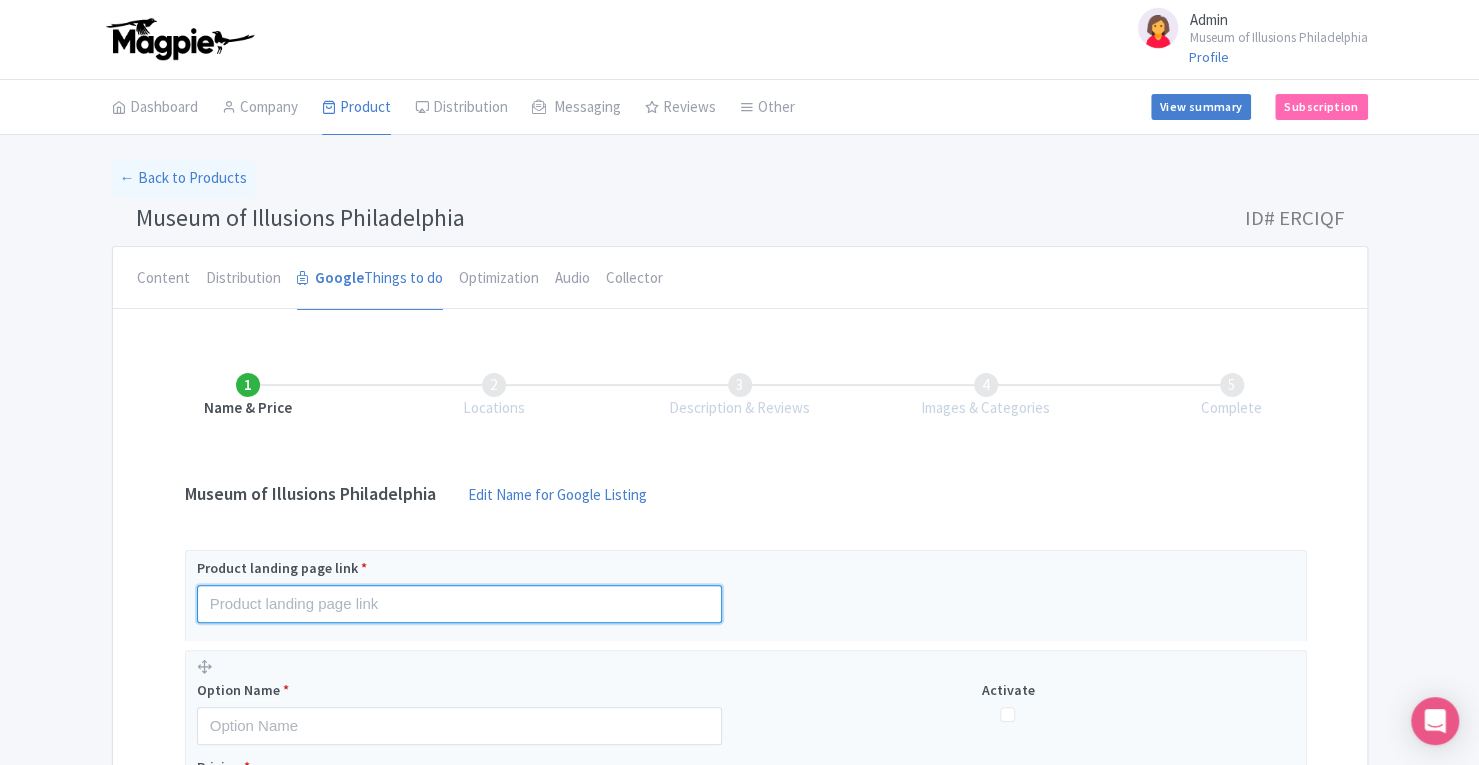 drag, startPoint x: 478, startPoint y: 553, endPoint x: 476, endPoint y: 618, distance: 65.03076 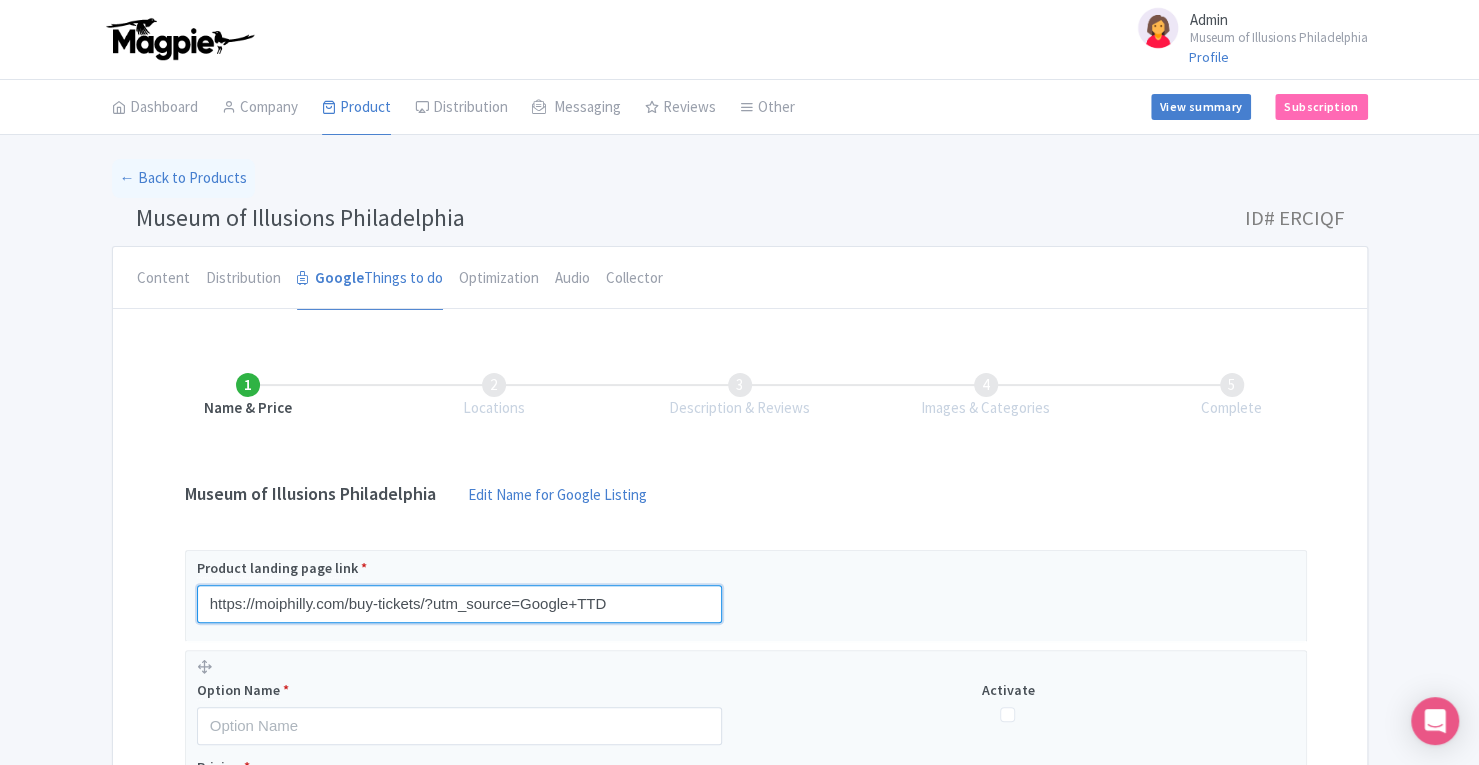 scroll, scrollTop: 222, scrollLeft: 0, axis: vertical 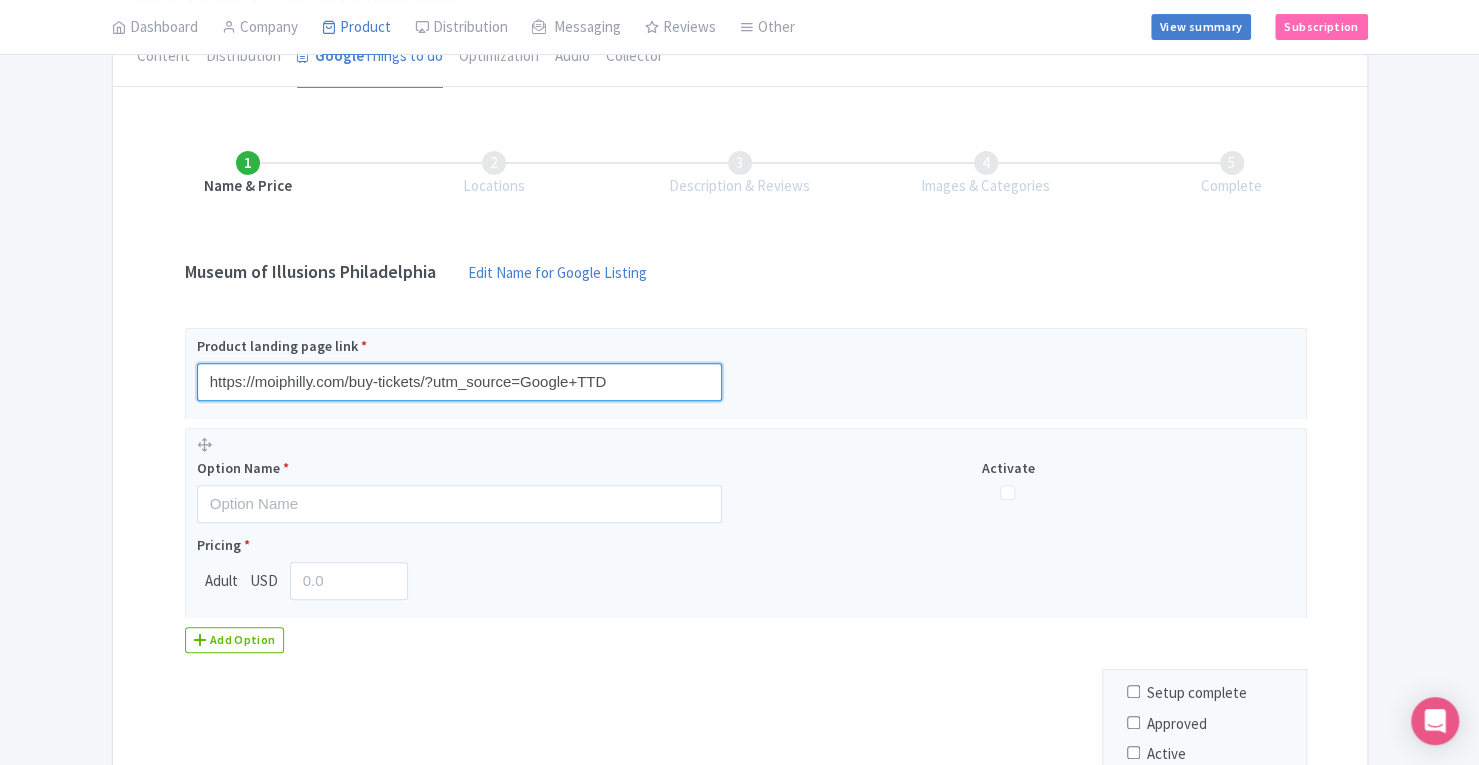 type on "https://moiphilly.com/buy-tickets/?utm_source=Google+TTD" 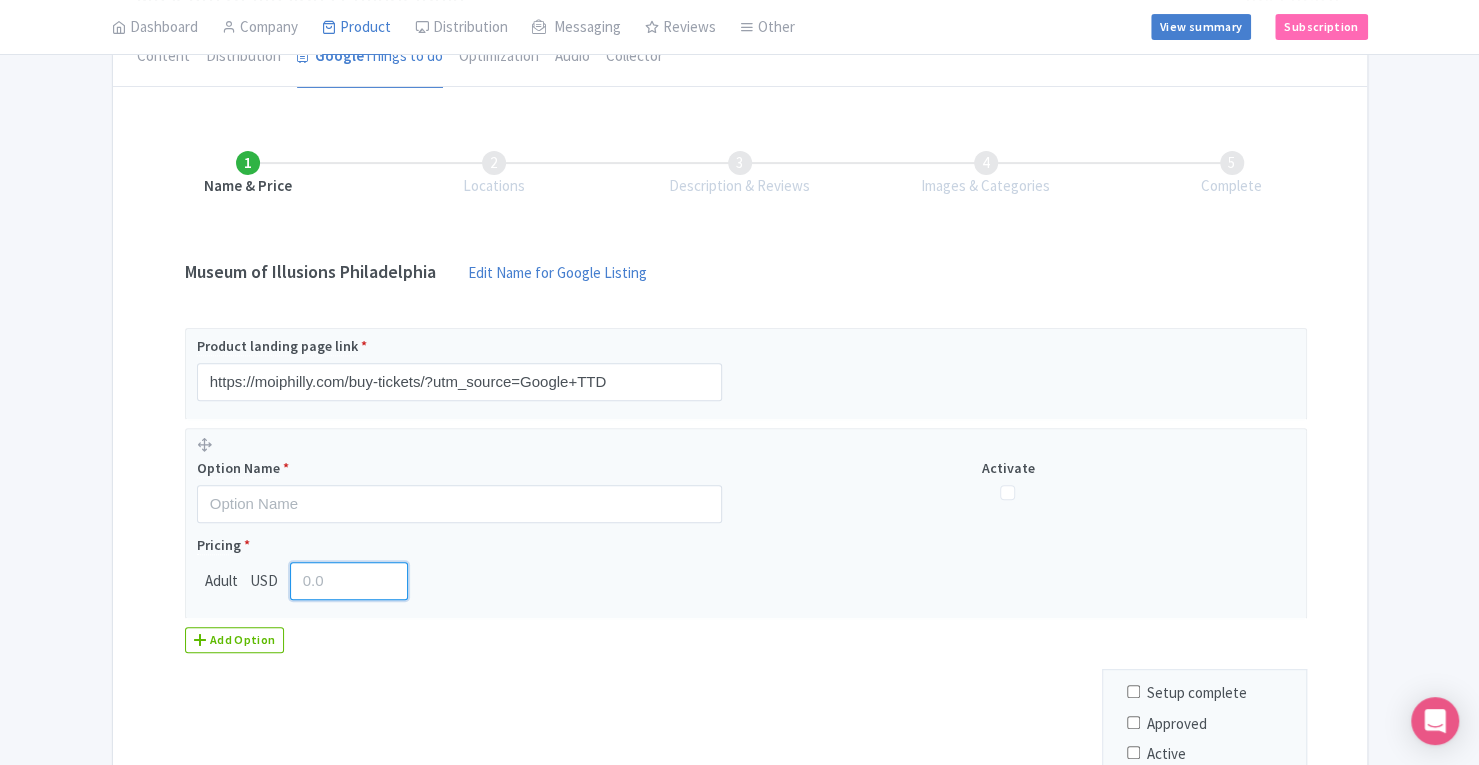 click at bounding box center [349, 581] 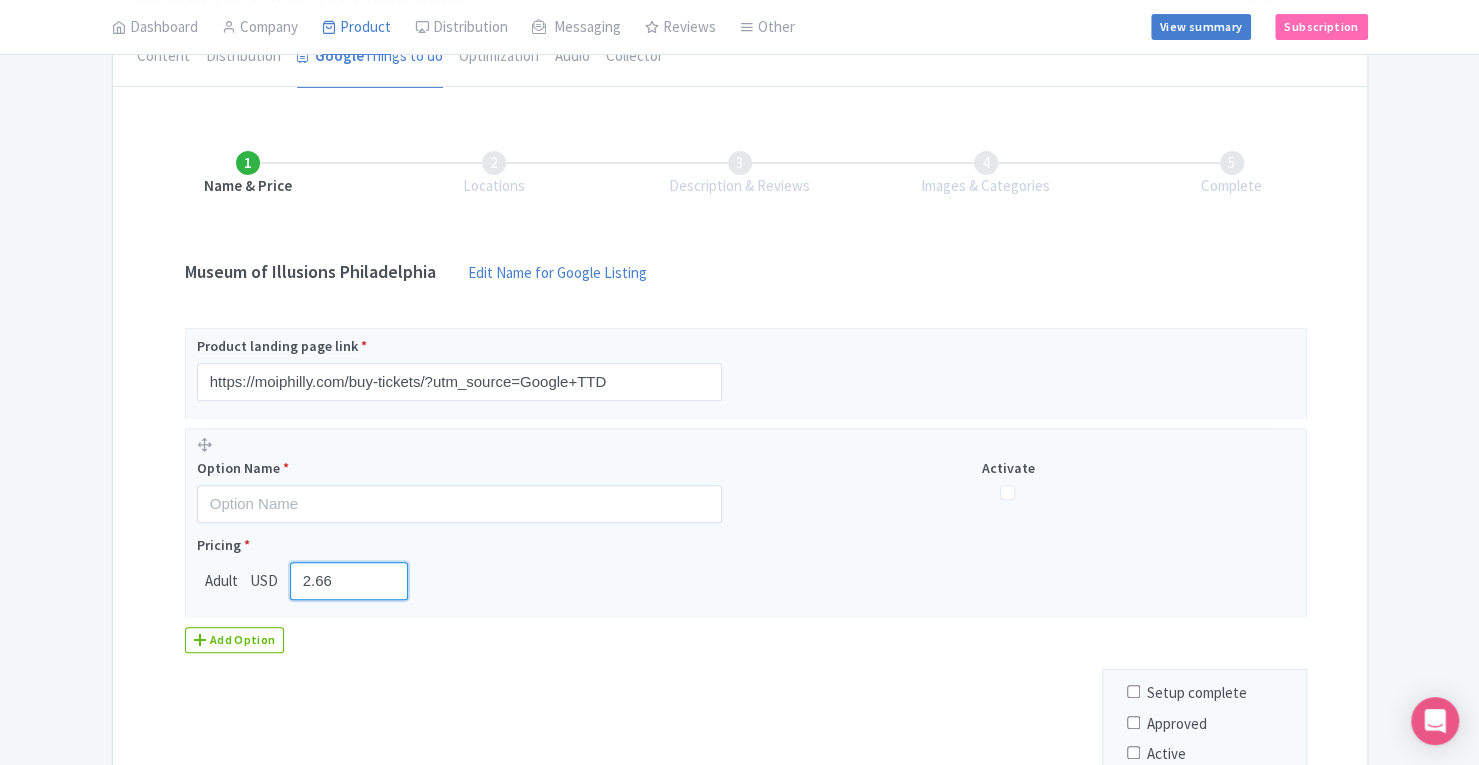 click on "2.66" at bounding box center [349, 581] 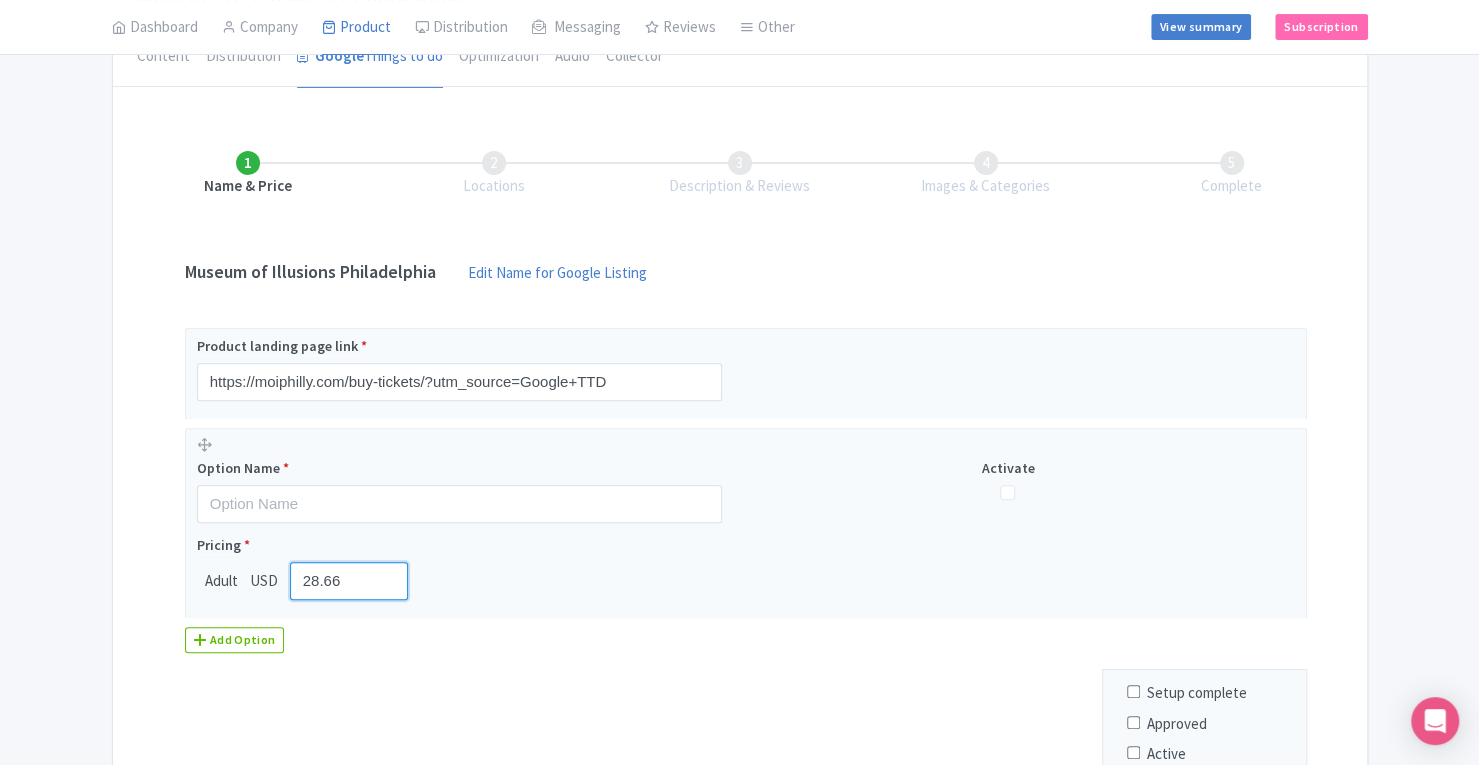 type on "28.66" 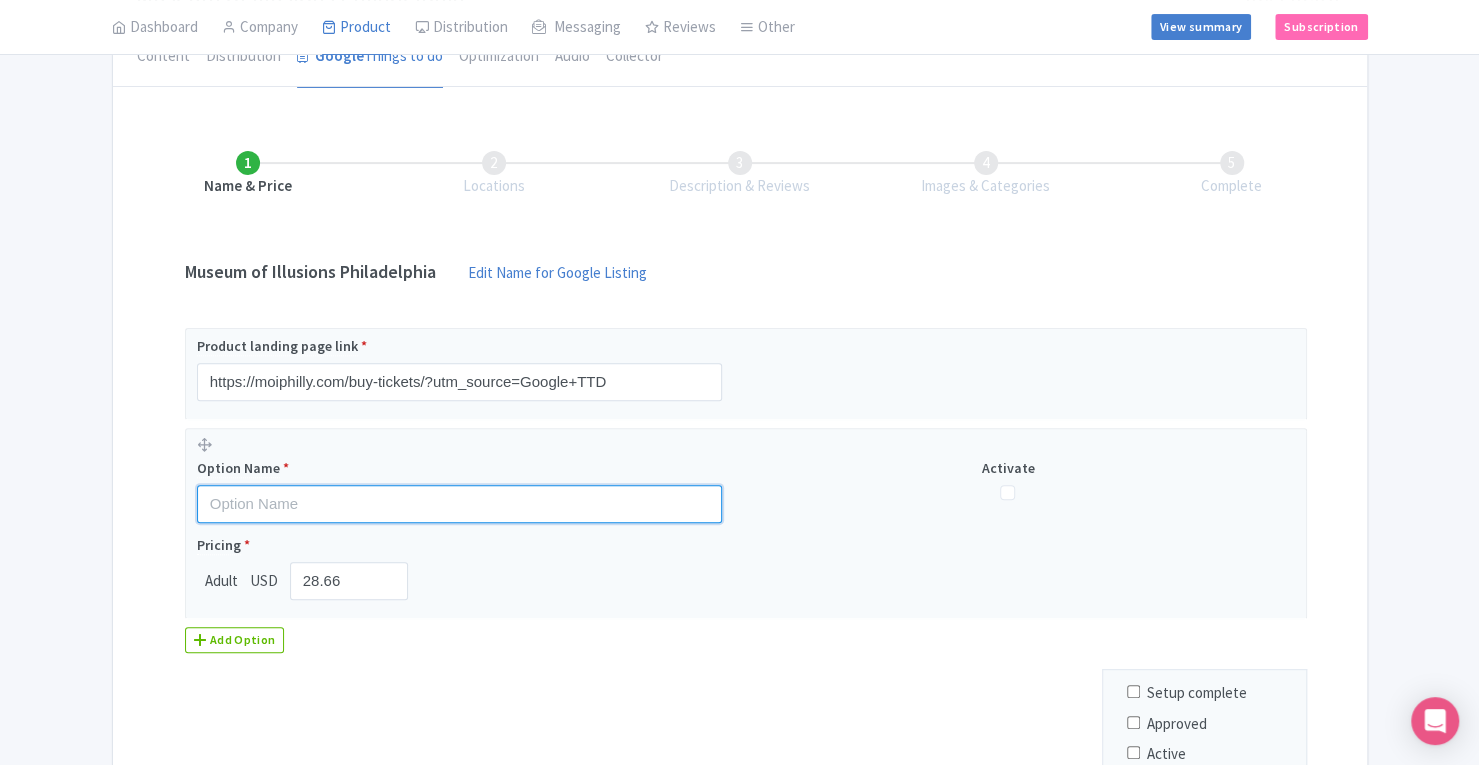 click at bounding box center [459, 504] 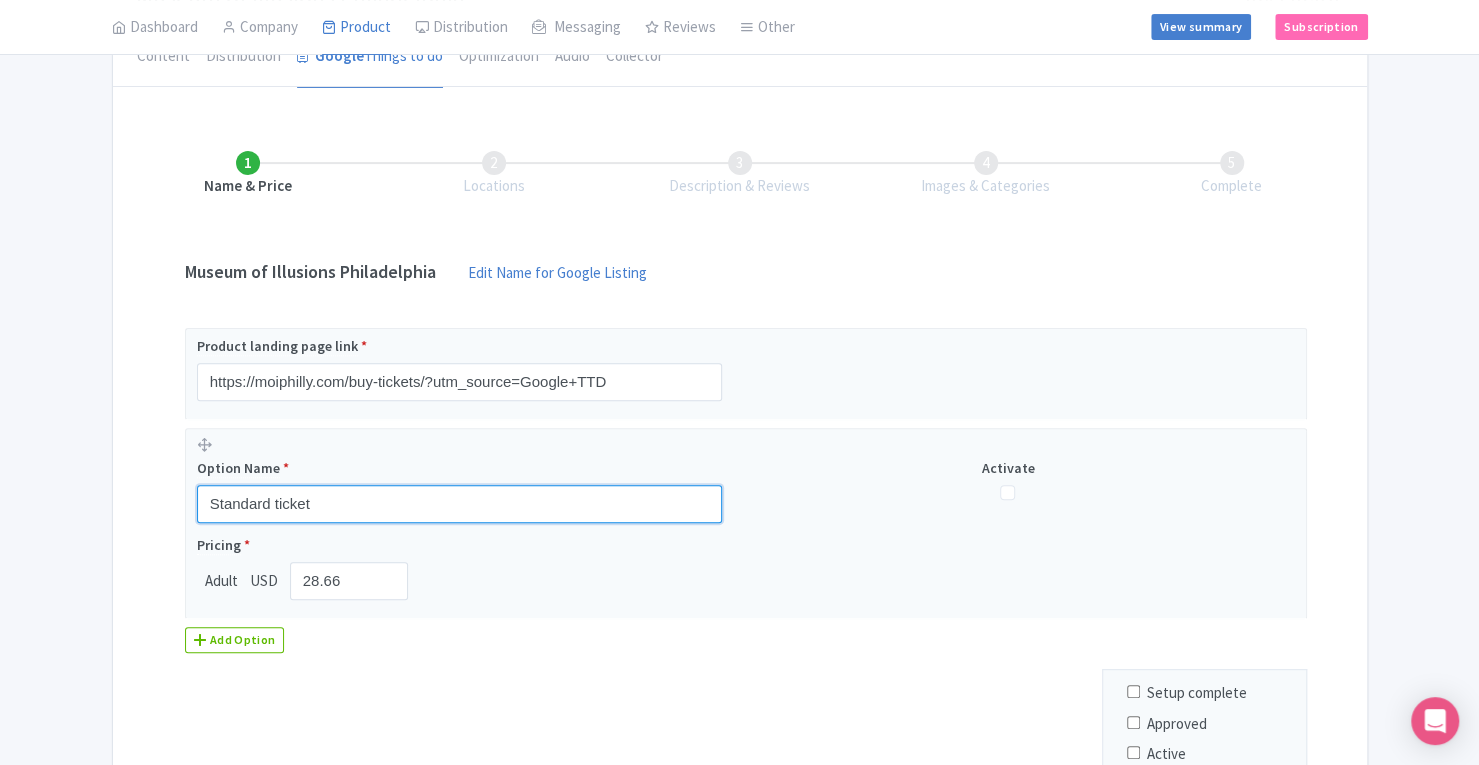 type on "Standard ticket" 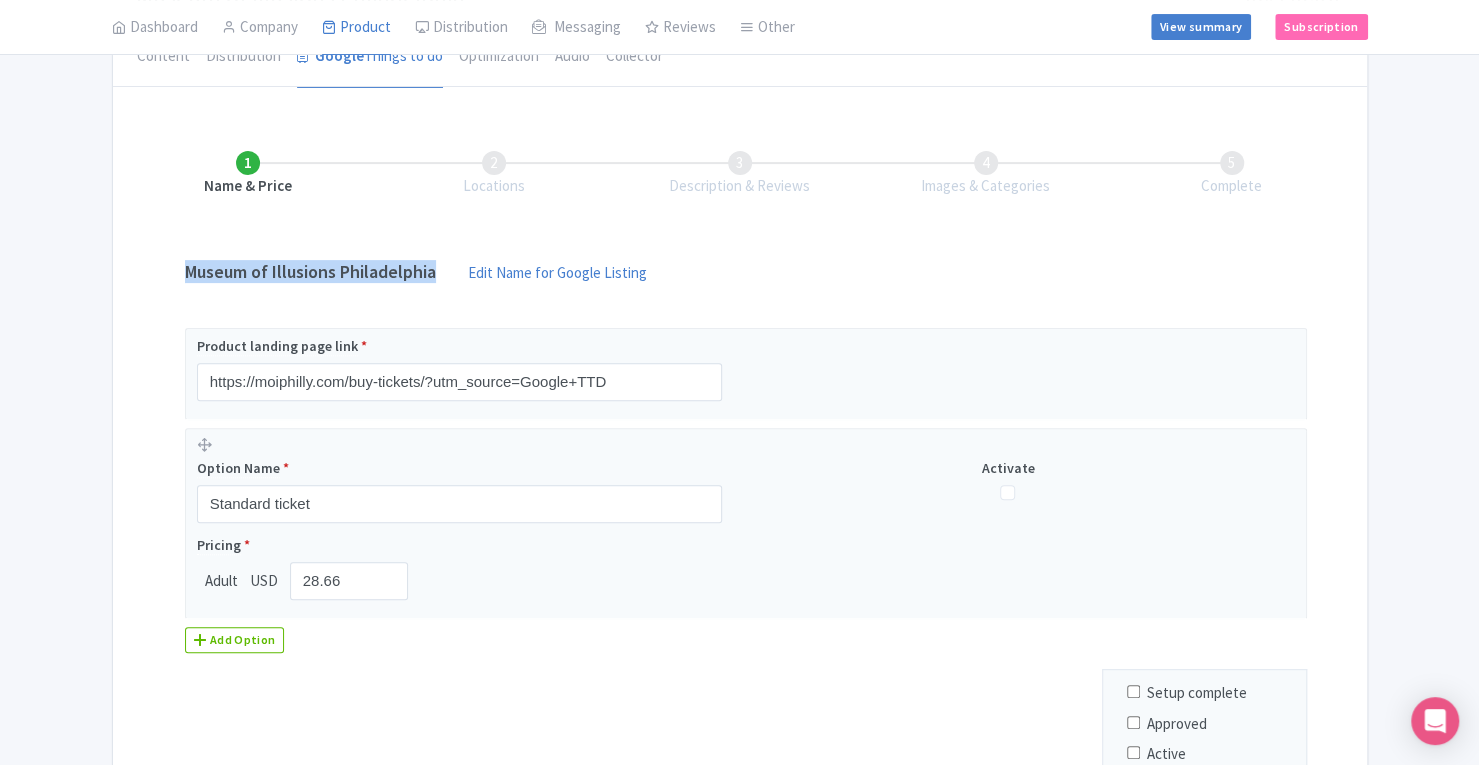 drag, startPoint x: 435, startPoint y: 267, endPoint x: 183, endPoint y: 262, distance: 252.04959 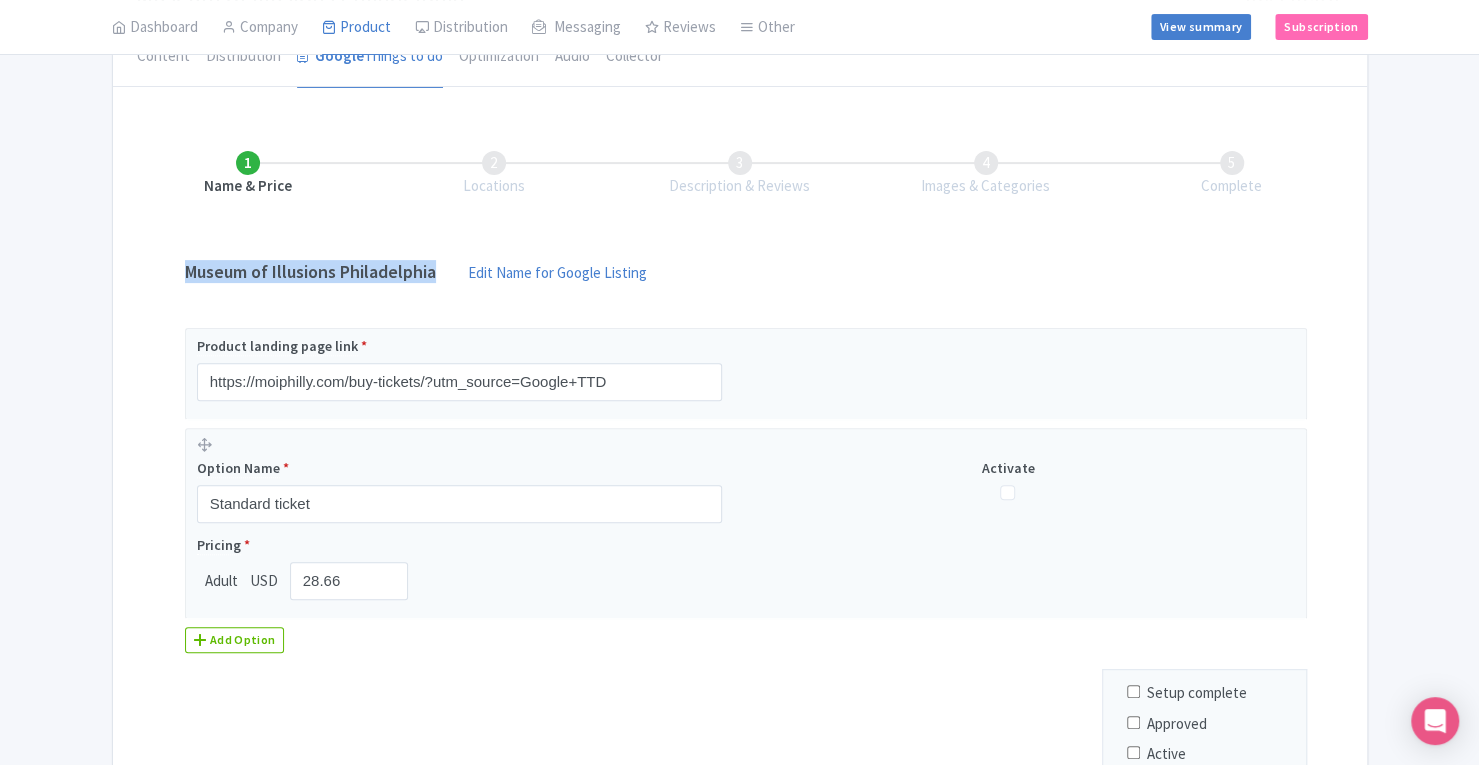 click on "Museum of Illusions Philadelphia" at bounding box center (310, 272) 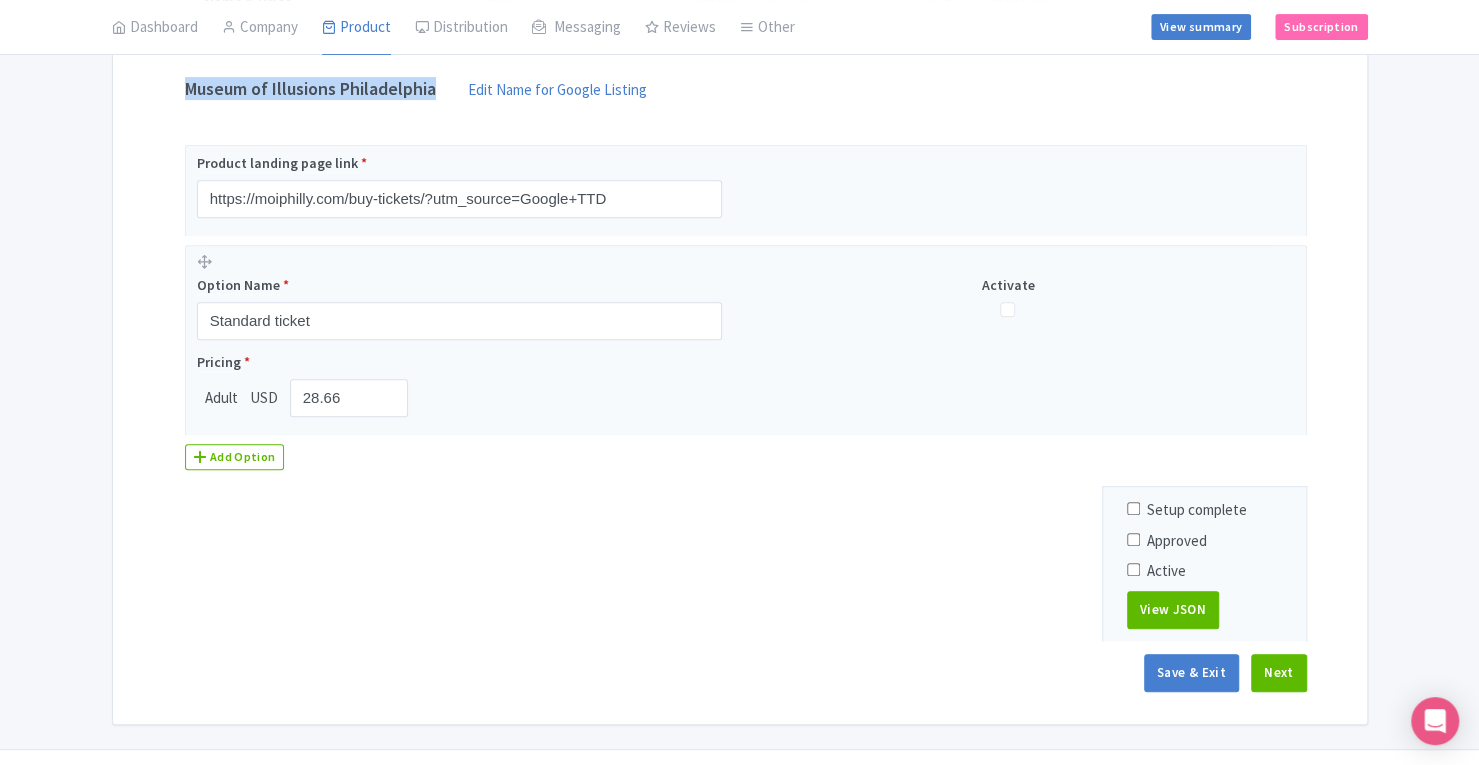 scroll, scrollTop: 432, scrollLeft: 0, axis: vertical 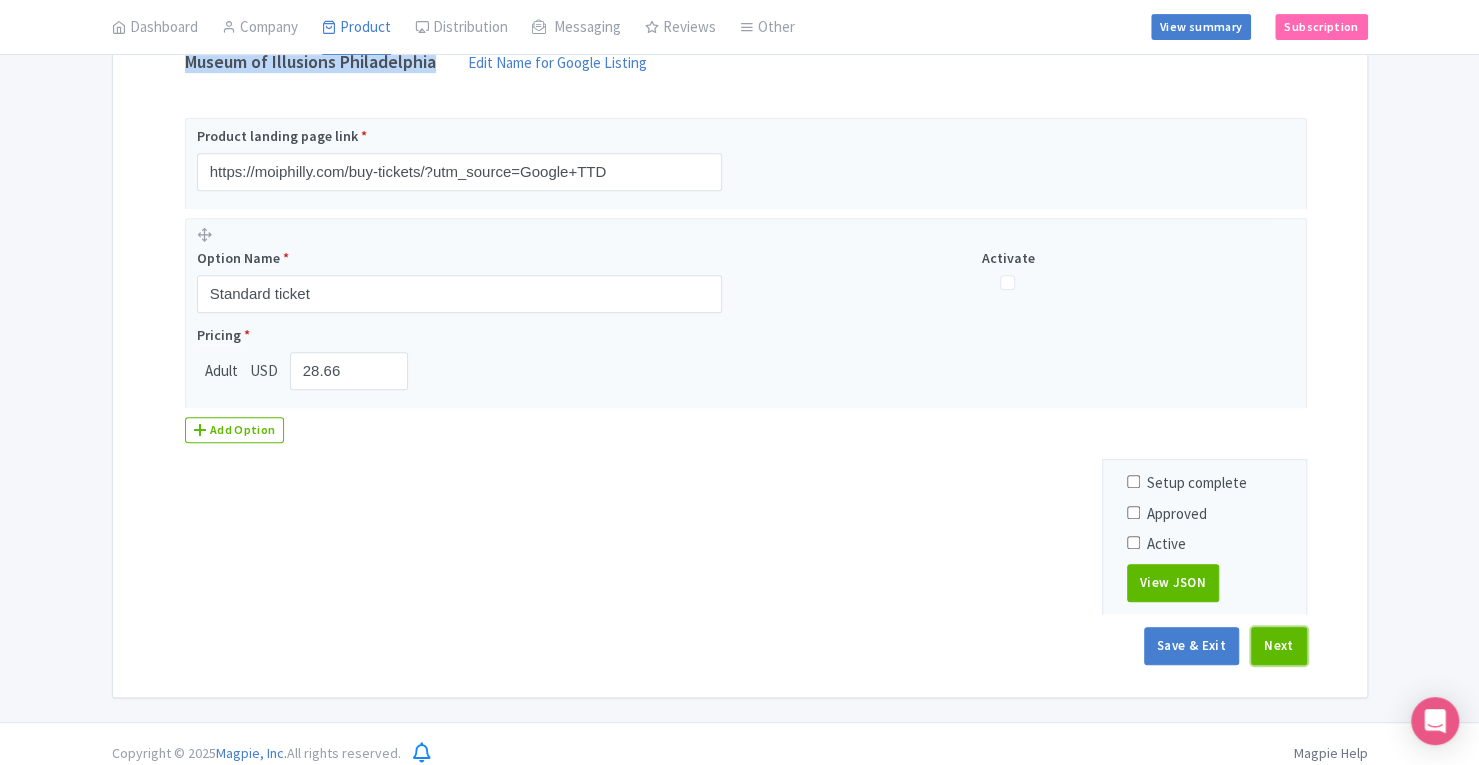 click on "Next" at bounding box center (1279, 646) 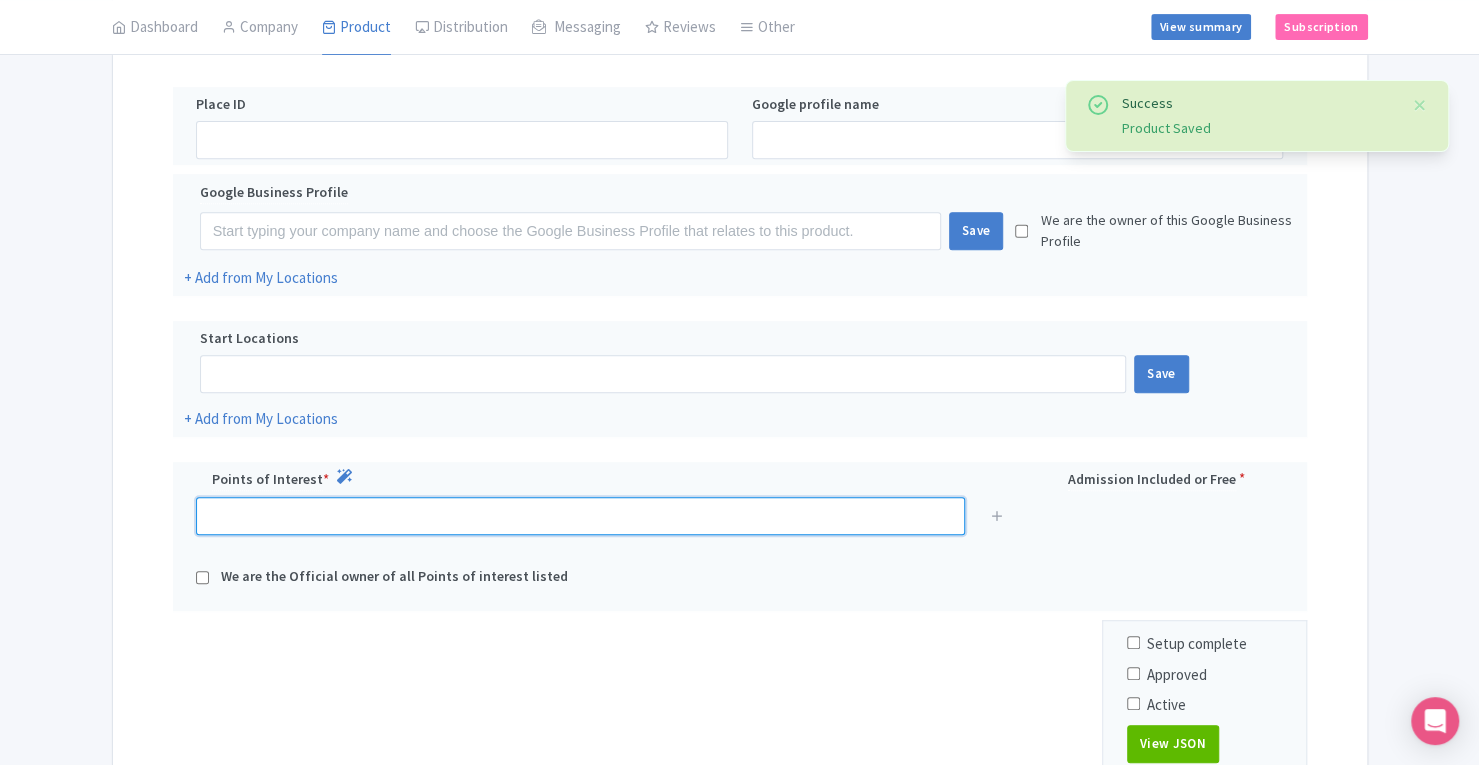click at bounding box center (580, 516) 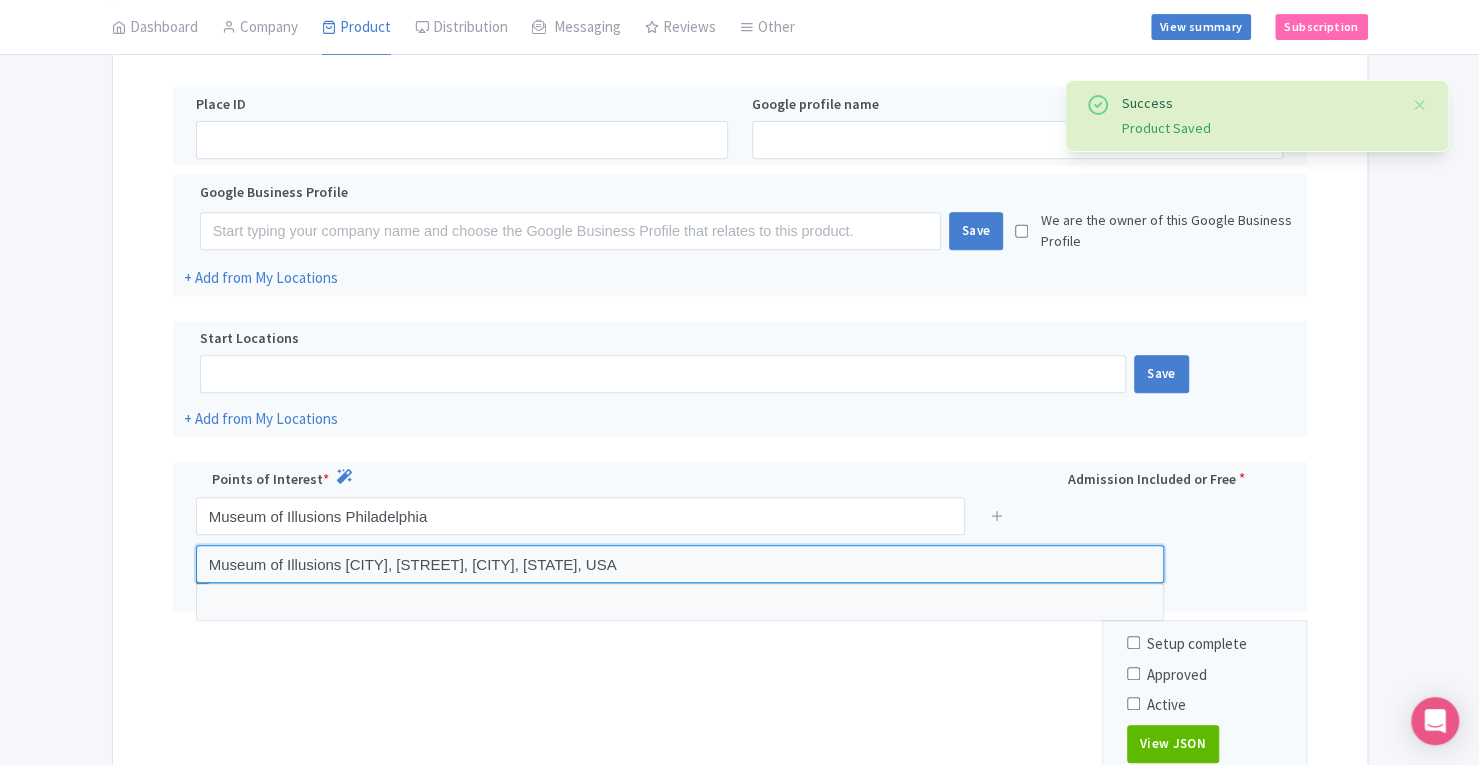 click at bounding box center (680, 564) 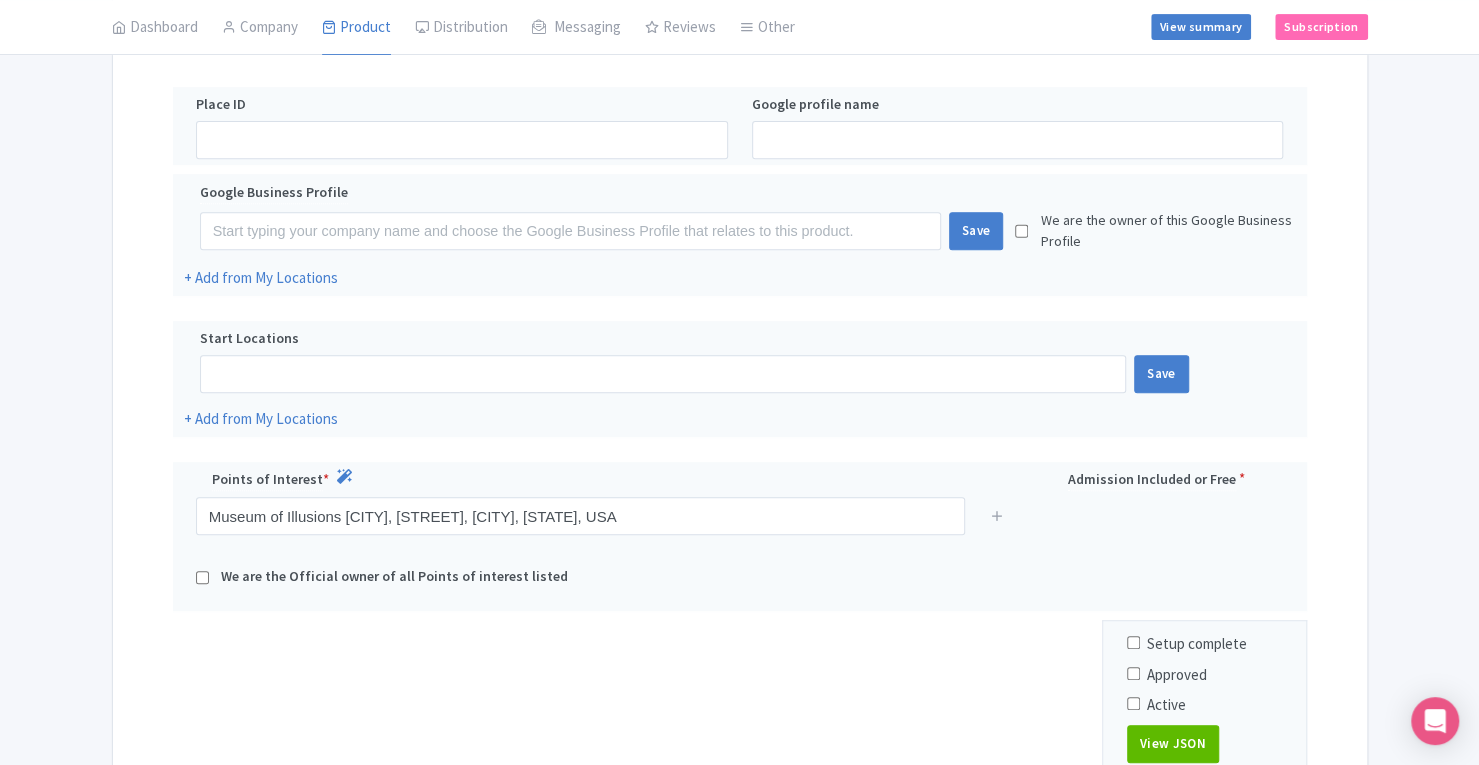 click at bounding box center (997, 515) 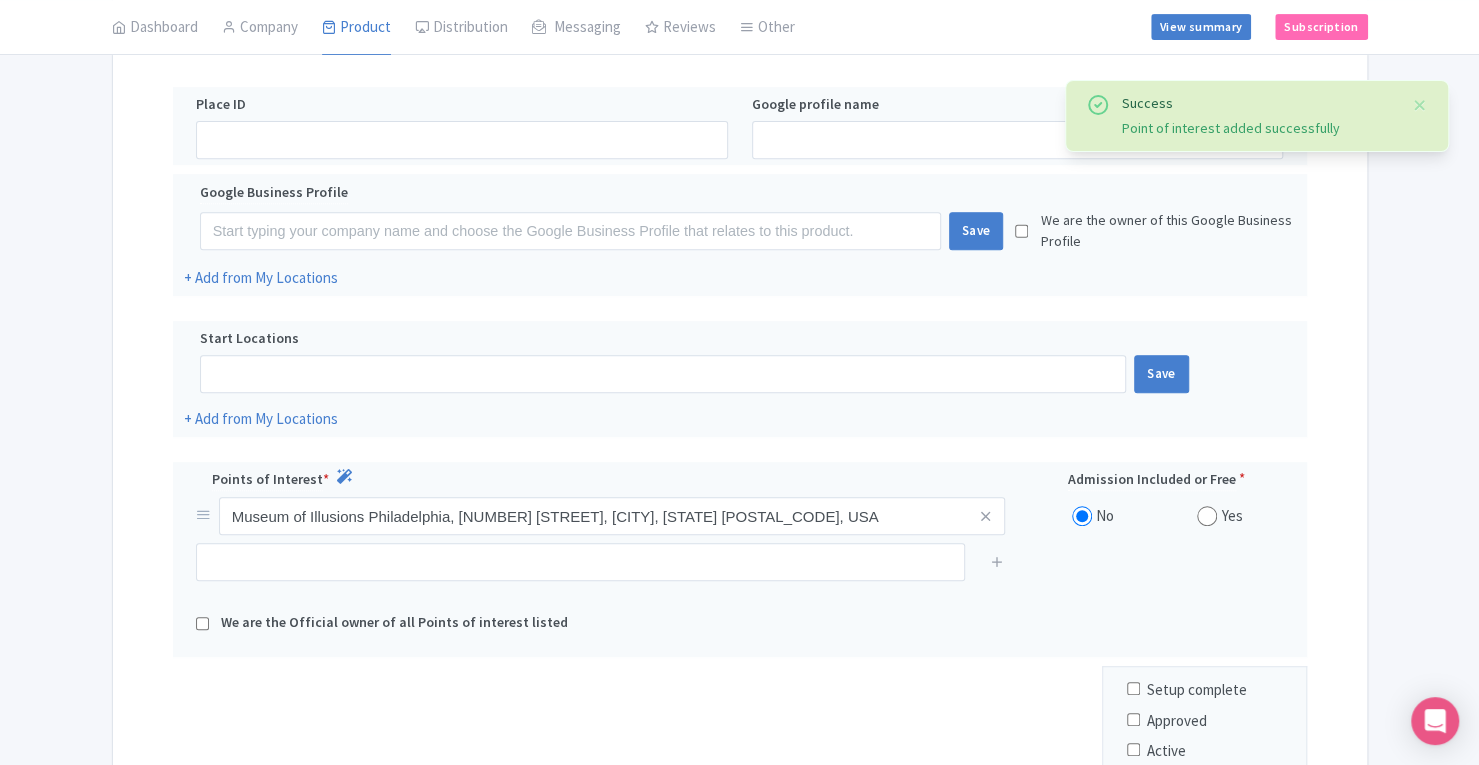 click at bounding box center (1207, 516) 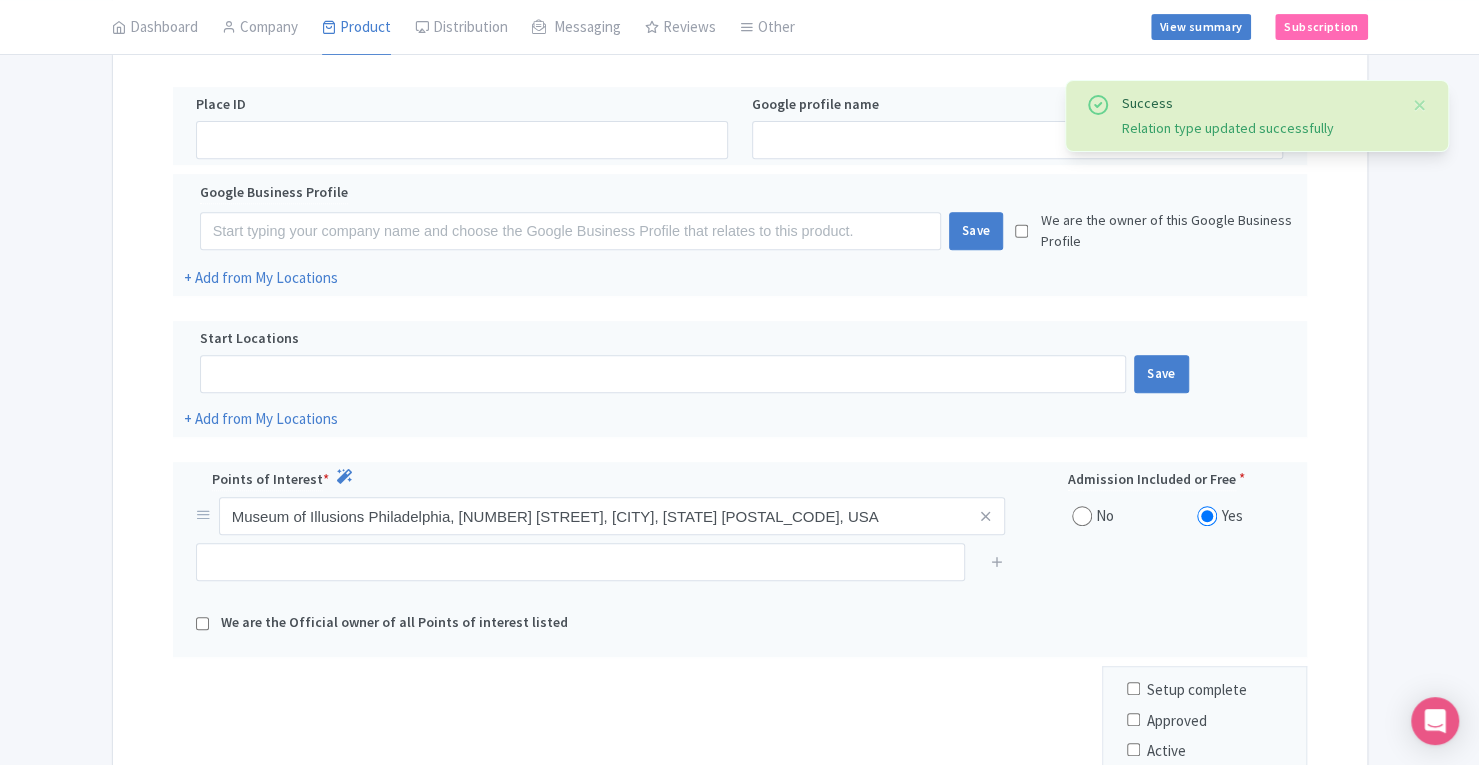 click at bounding box center [202, 623] 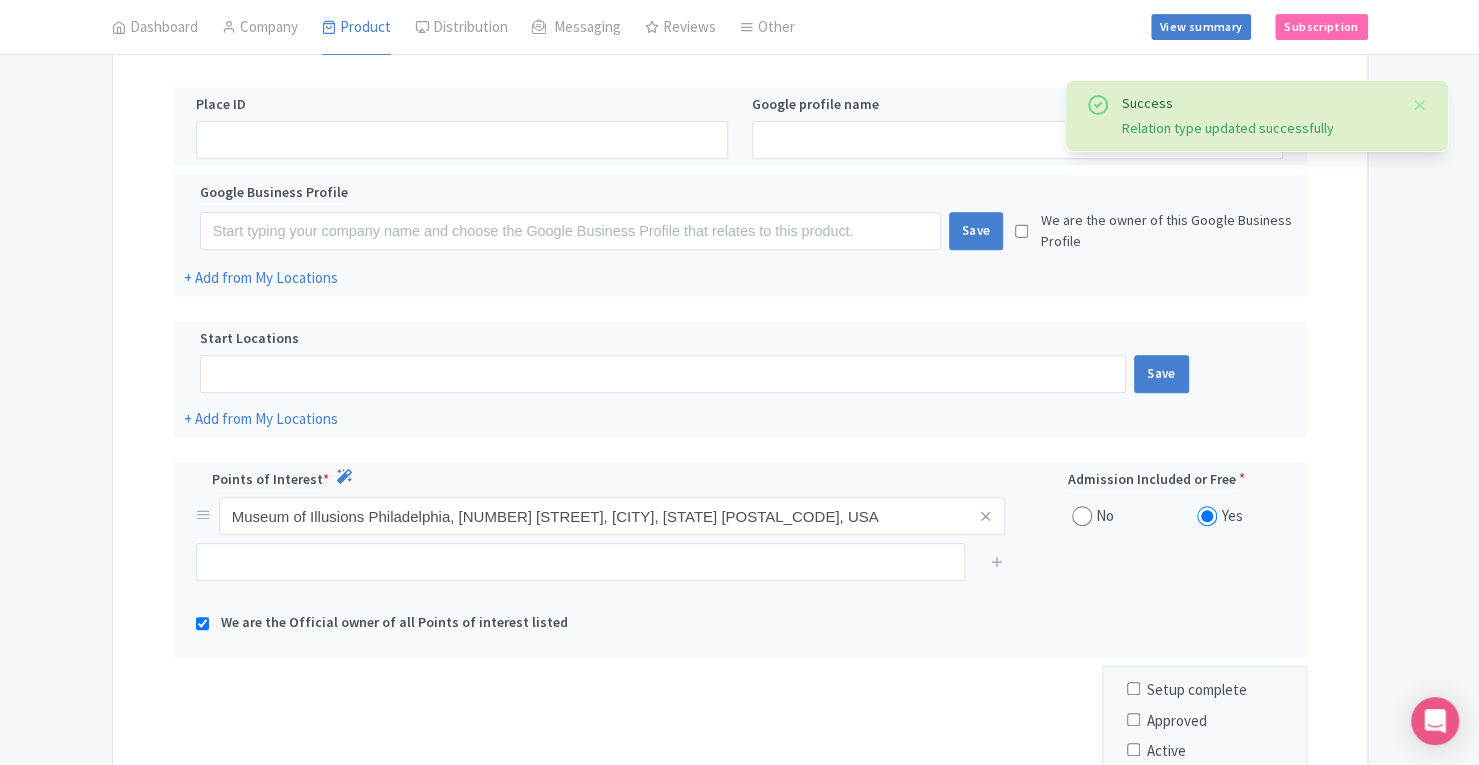 scroll, scrollTop: 672, scrollLeft: 0, axis: vertical 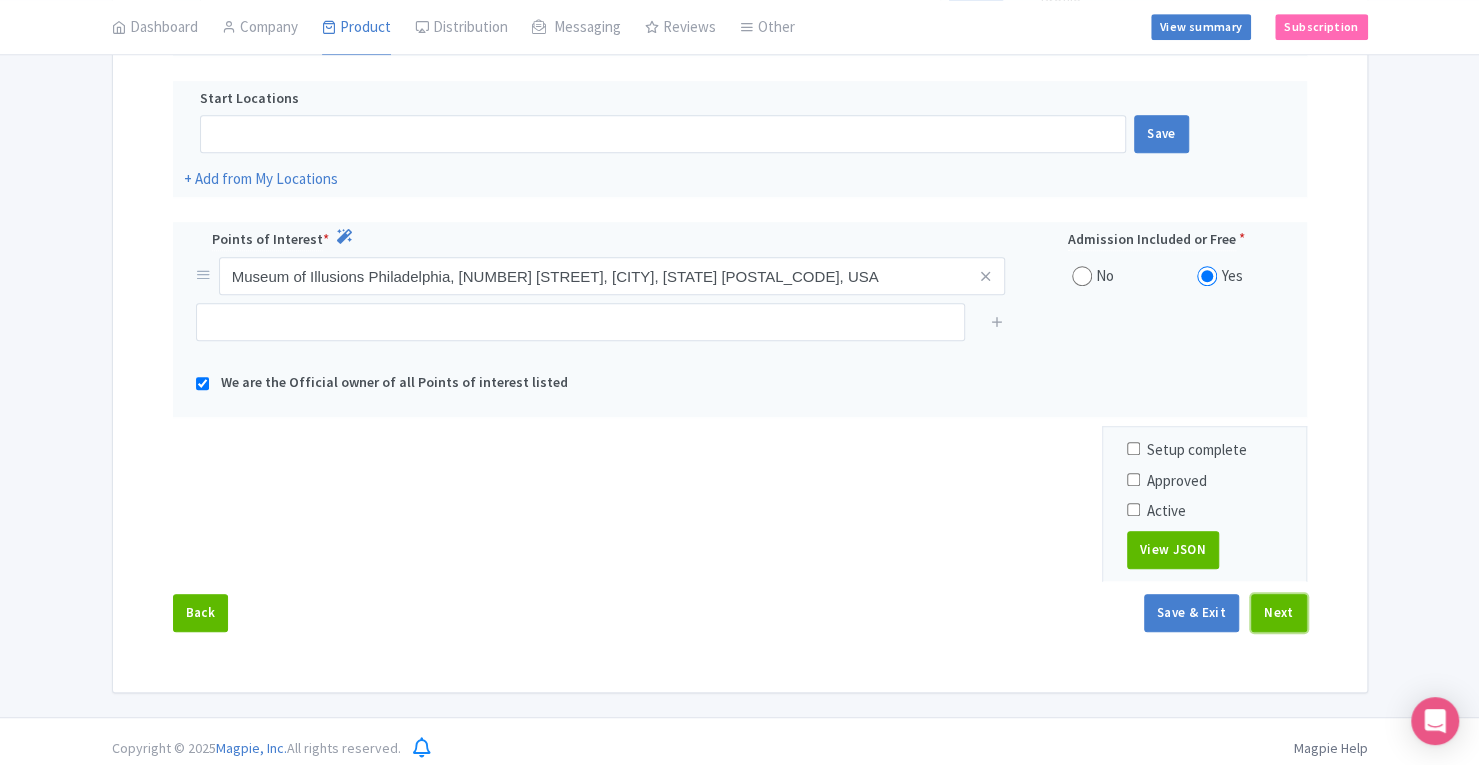 click on "Next" at bounding box center (1279, 613) 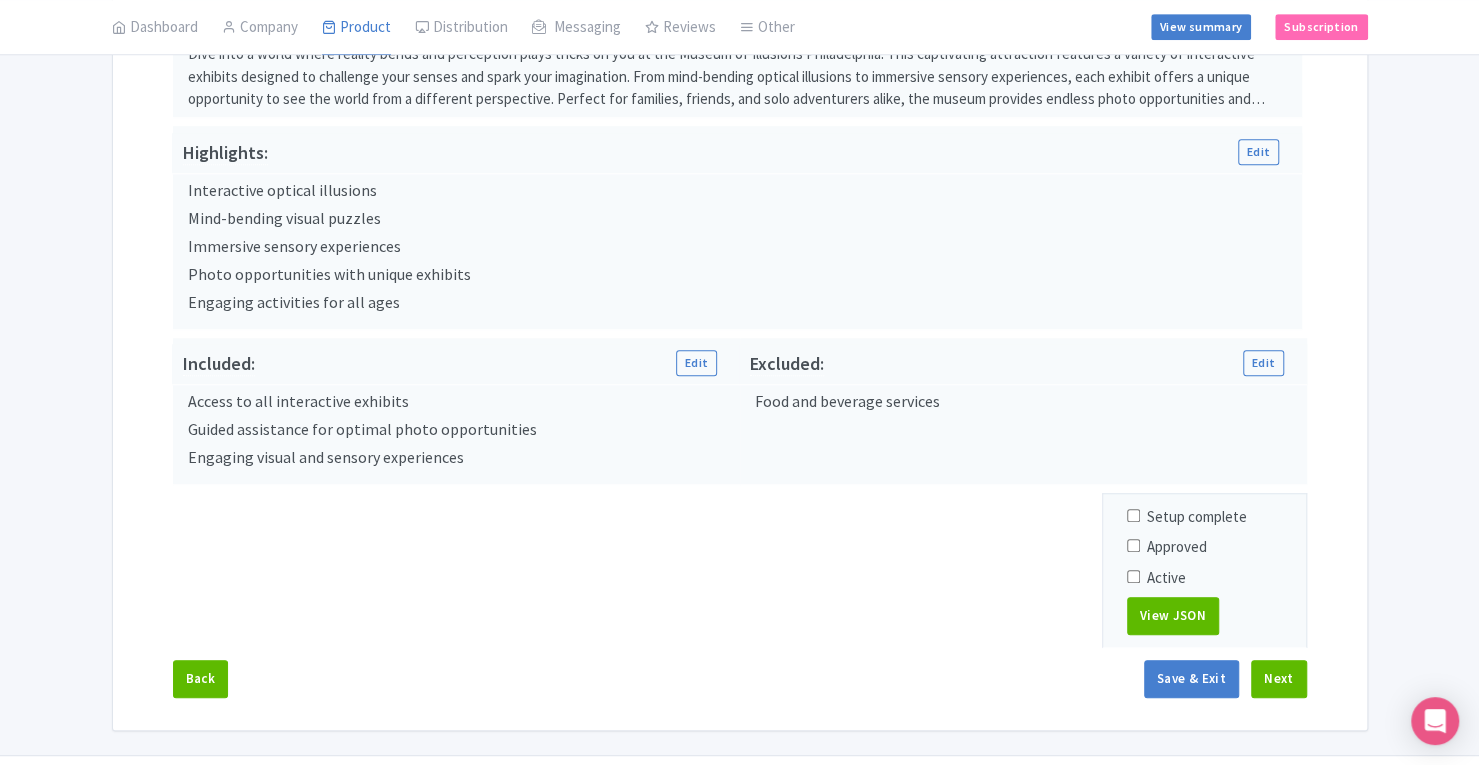 scroll, scrollTop: 720, scrollLeft: 0, axis: vertical 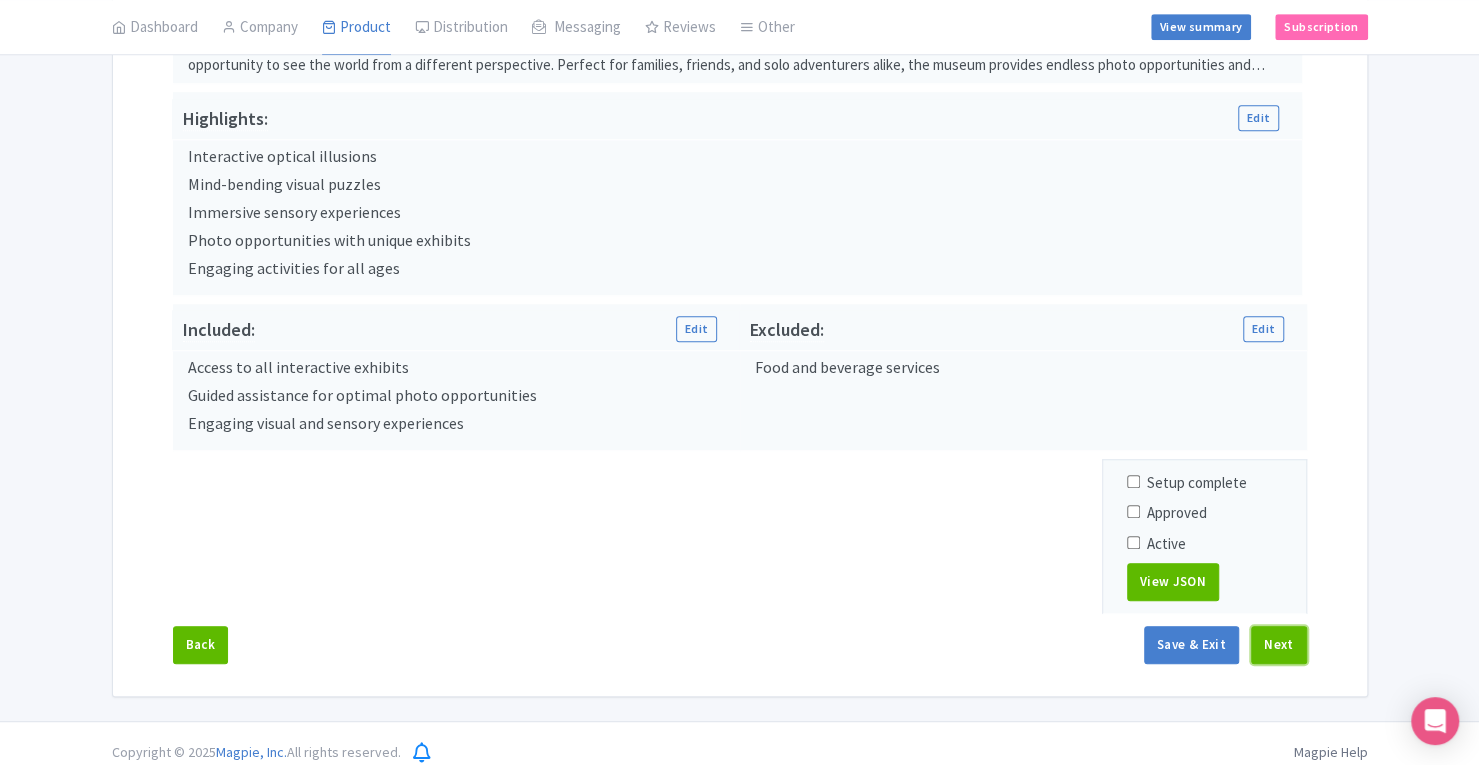 click on "Next" at bounding box center (1279, 645) 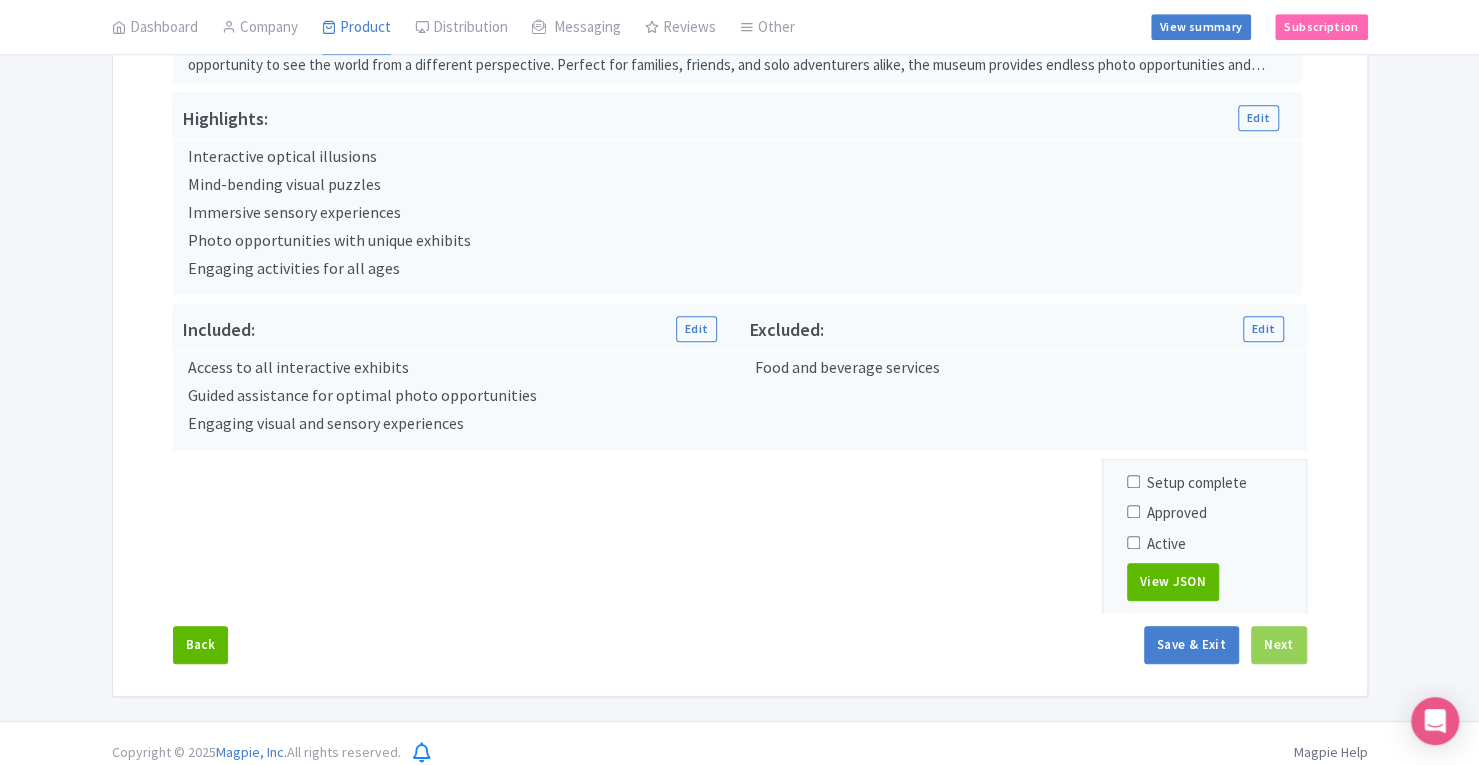 scroll, scrollTop: 313, scrollLeft: 0, axis: vertical 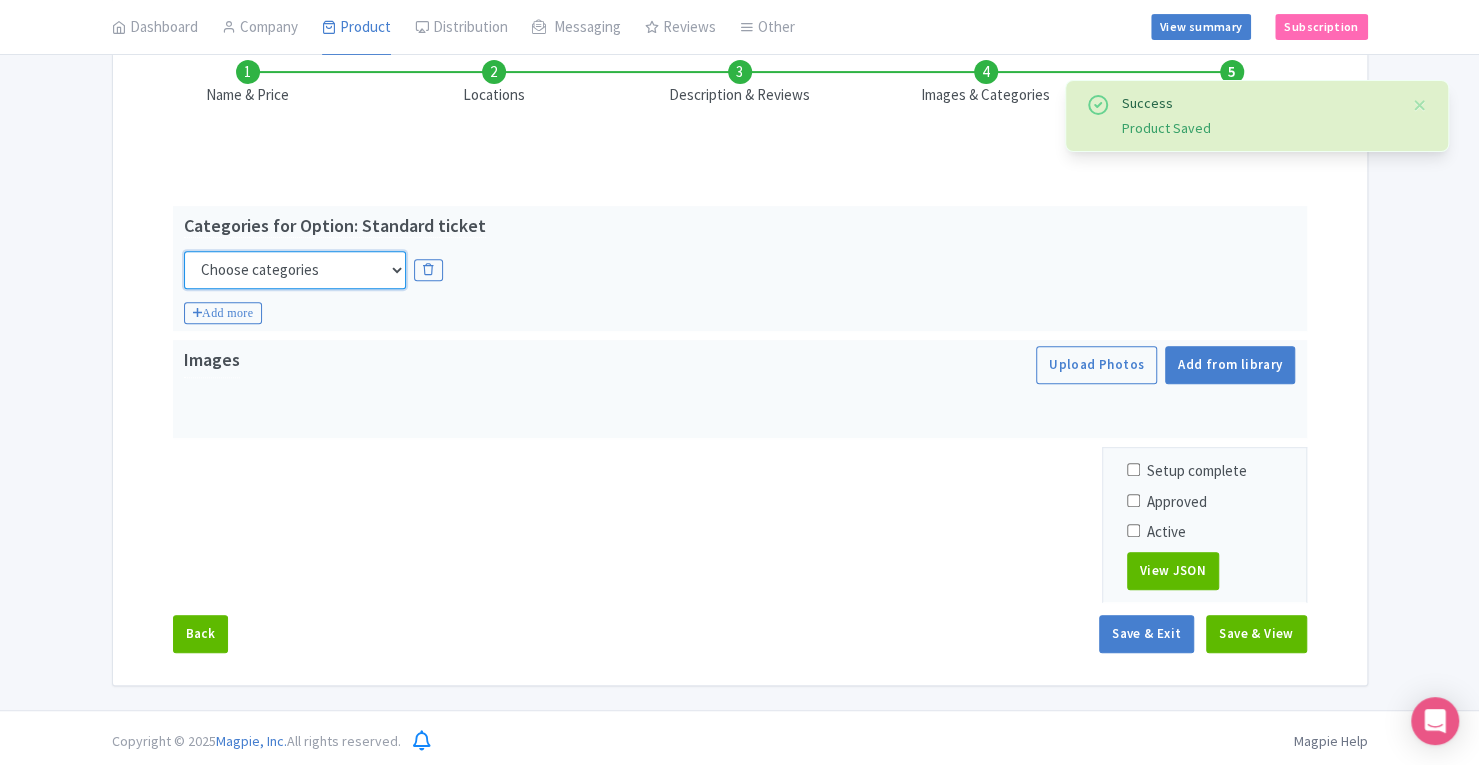 click on "Choose categories Adults Only
Animals
Audio Guide
Beaches
Bike Tours
Boat Tours
City Cards
Classes
Day Trips
Family Friendly
Fast Track
Food
Guided Tours
History
Hop On Hop Off
Literature
Live Music
Museums
Nightlife
Outdoors
Private Tours
Romantic
Self Guided
Small Group Tours
Sports
Theme Parks
Walking Tours
Wheelchair Accessible
Recurring Events" at bounding box center (295, 270) 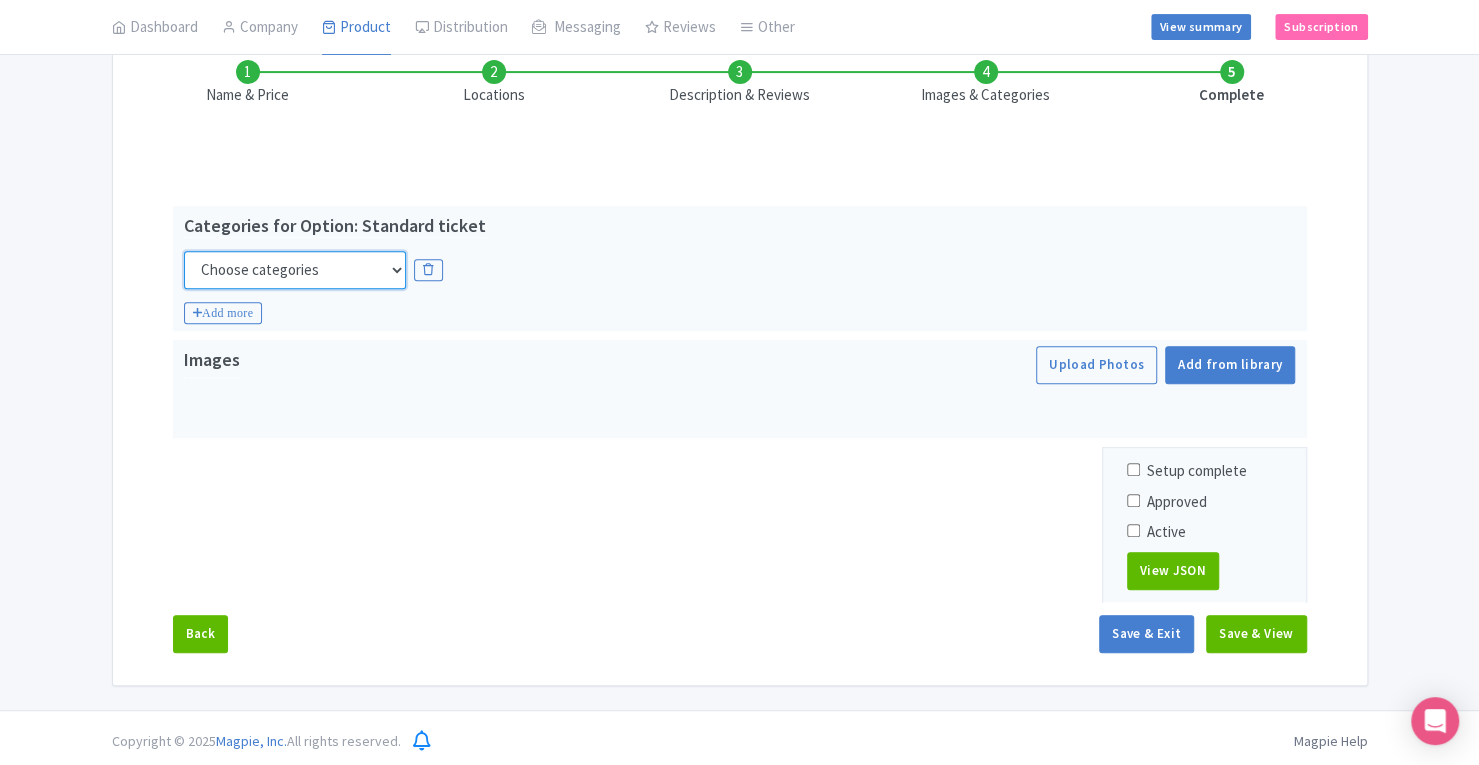 select on "museums" 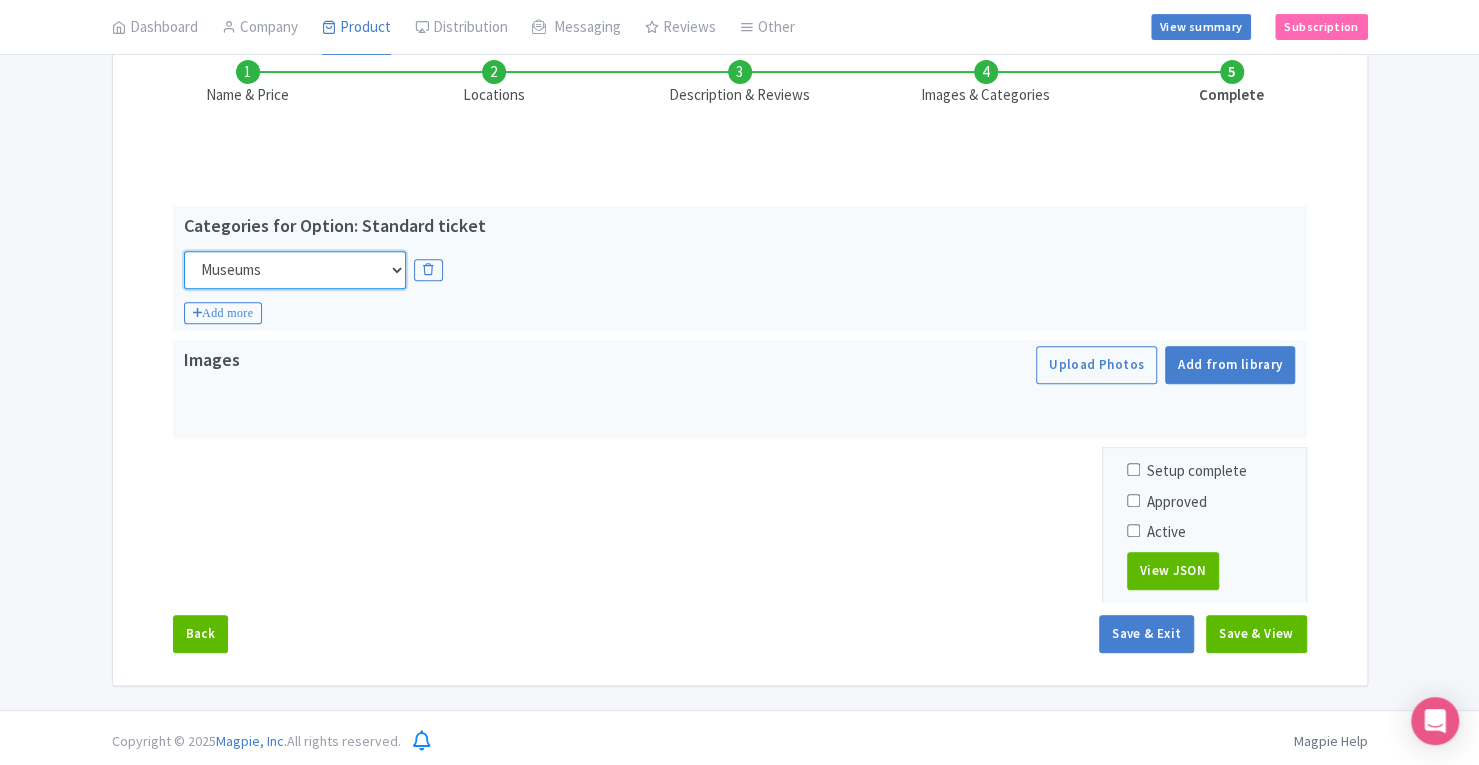 click on "Choose categories Adults Only
Animals
Audio Guide
Beaches
Bike Tours
Boat Tours
City Cards
Classes
Day Trips
Family Friendly
Fast Track
Food
Guided Tours
History
Hop On Hop Off
Literature
Live Music
Museums
Nightlife
Outdoors
Private Tours
Romantic
Self Guided
Small Group Tours
Sports
Theme Parks
Walking Tours
Wheelchair Accessible
Recurring Events" at bounding box center (295, 270) 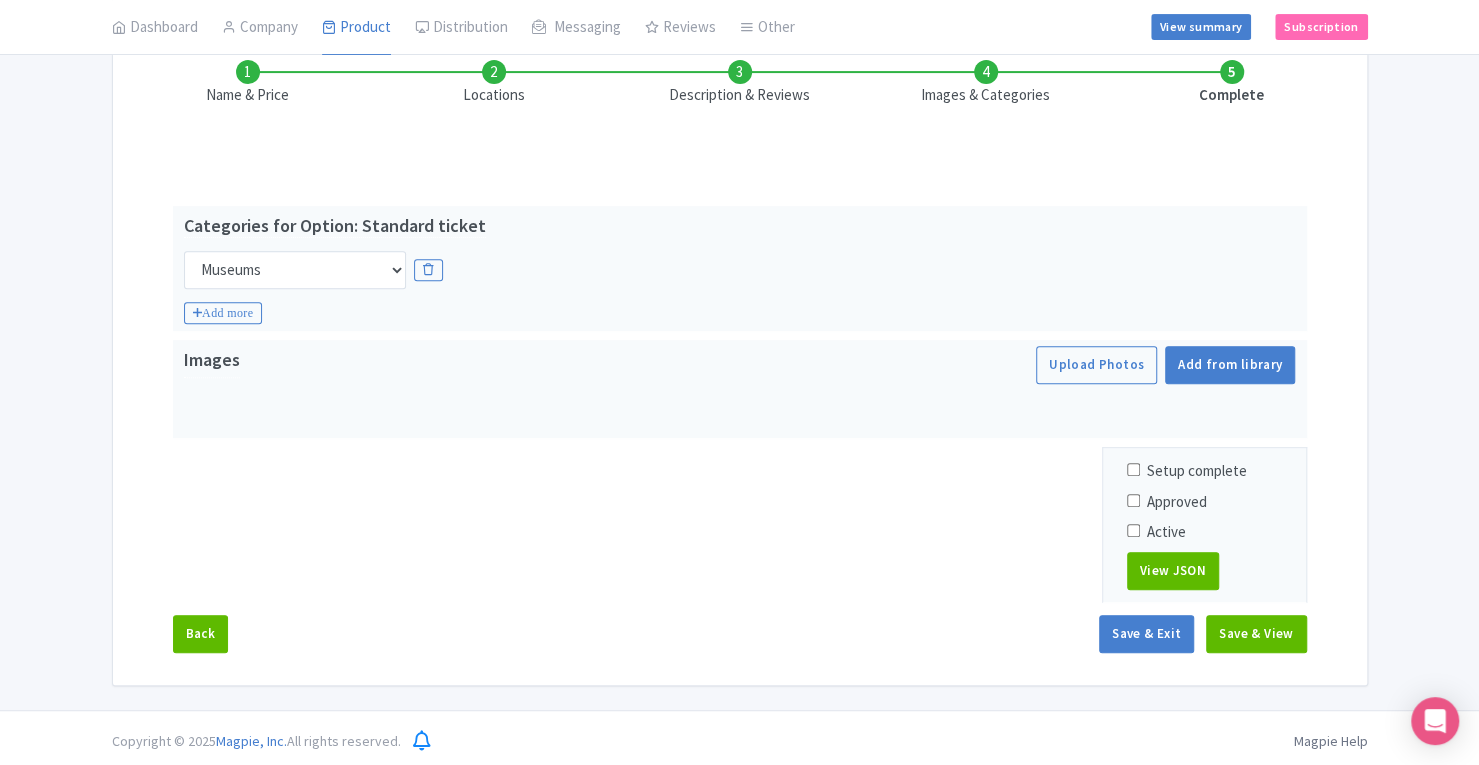 click on "Add more" at bounding box center [223, 313] 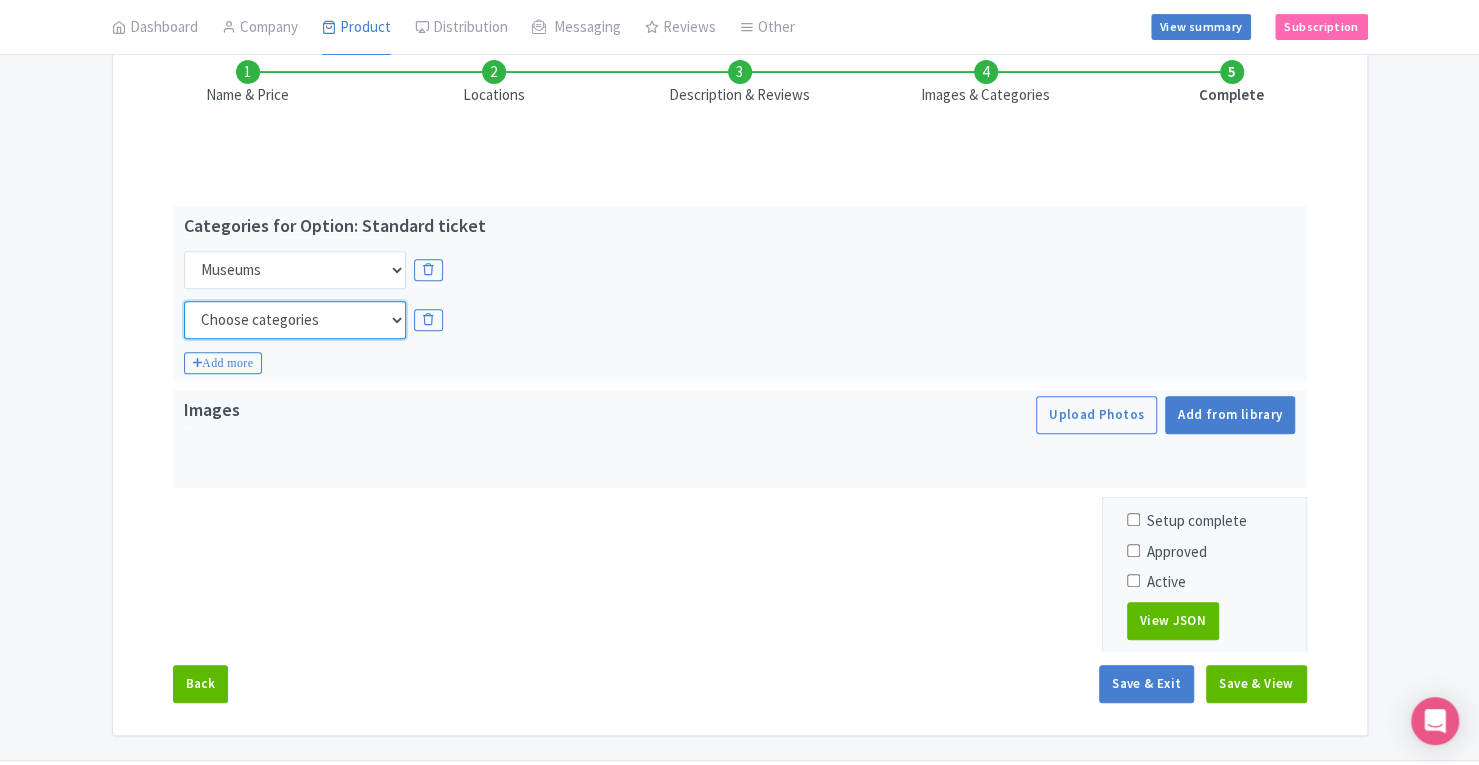 click on "Choose categories Adults Only
Animals
Audio Guide
Beaches
Bike Tours
Boat Tours
City Cards
Classes
Day Trips
Family Friendly
Fast Track
Food
Guided Tours
History
Hop On Hop Off
Literature
Live Music
Museums
Nightlife
Outdoors
Private Tours
Romantic
Self Guided
Small Group Tours
Sports
Theme Parks
Walking Tours
Wheelchair Accessible
Recurring Events" at bounding box center [295, 320] 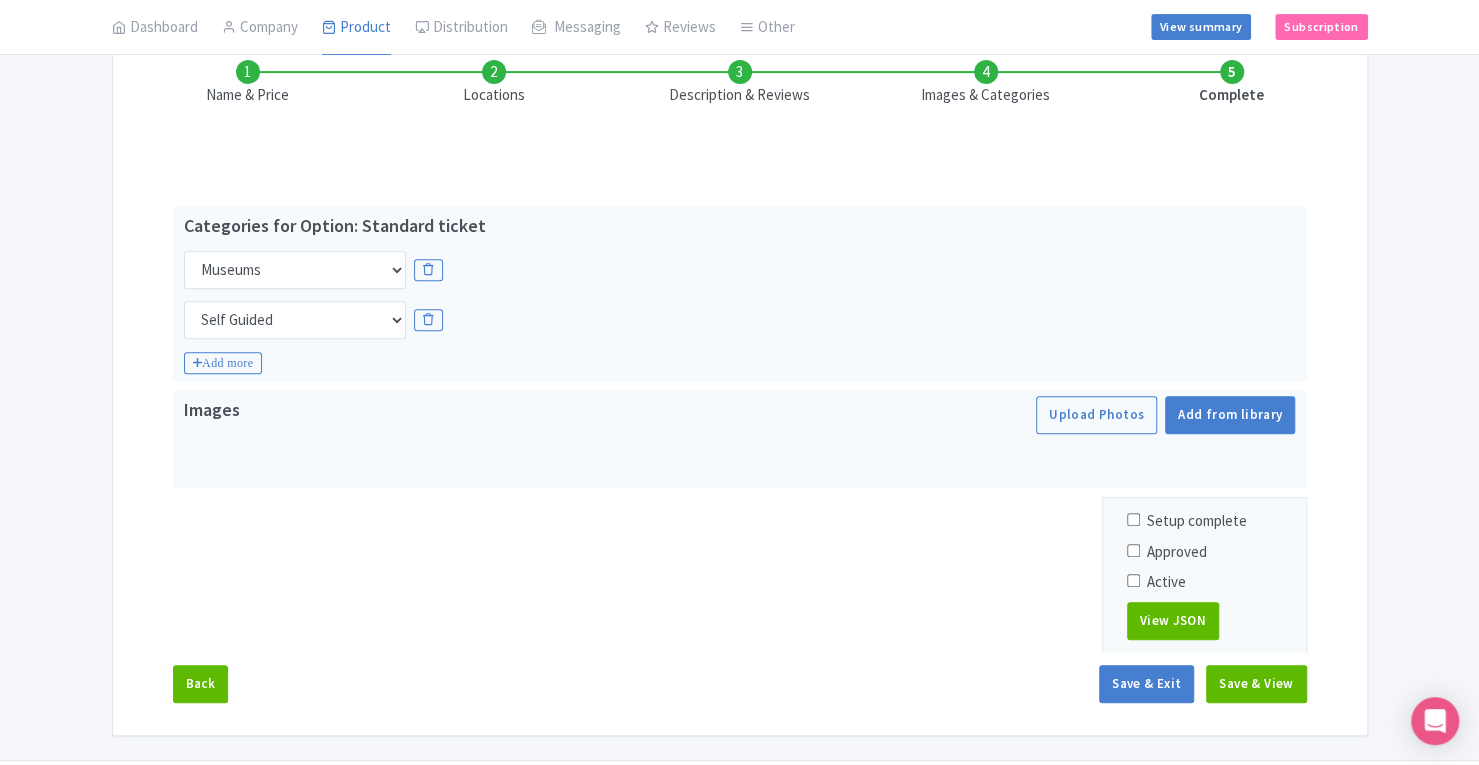 click on "Categories for Option: Standard ticket
Choose categories Adults Only
Animals
Audio Guide
Beaches
Bike Tours
Boat Tours
City Cards
Classes
Day Trips
Family Friendly
Fast Track
Food
Guided Tours
History
Hop On Hop Off
Literature
Live Music
Museums
Nightlife
Outdoors
Private Tours
Romantic
Self Guided
Small Group Tours
Sports
Theme Parks
Walking Tours
Wheelchair Accessible
Recurring Events
Choose categories Adults Only
Animals
Audio Guide
Beaches
Bike Tours
Boat Tours
City Cards
Classes
Day Trips
Family Friendly
Fast Track
Food
Guided Tours
History
Hop On Hop Off
Literature
Live Music
Museums
Nightlife
Outdoors
Private Tours
Romantic
Self Guided
Small Group Tours
Sports
Theme Parks
Walking Tours
Wheelchair Accessible
Recurring Events
Choose categories Adults Only
Animals
Audio Guide
Beaches
Bike Tours
Boat Tours
City Cards
Classes
Day Trips
Family Friendly" at bounding box center [740, 294] 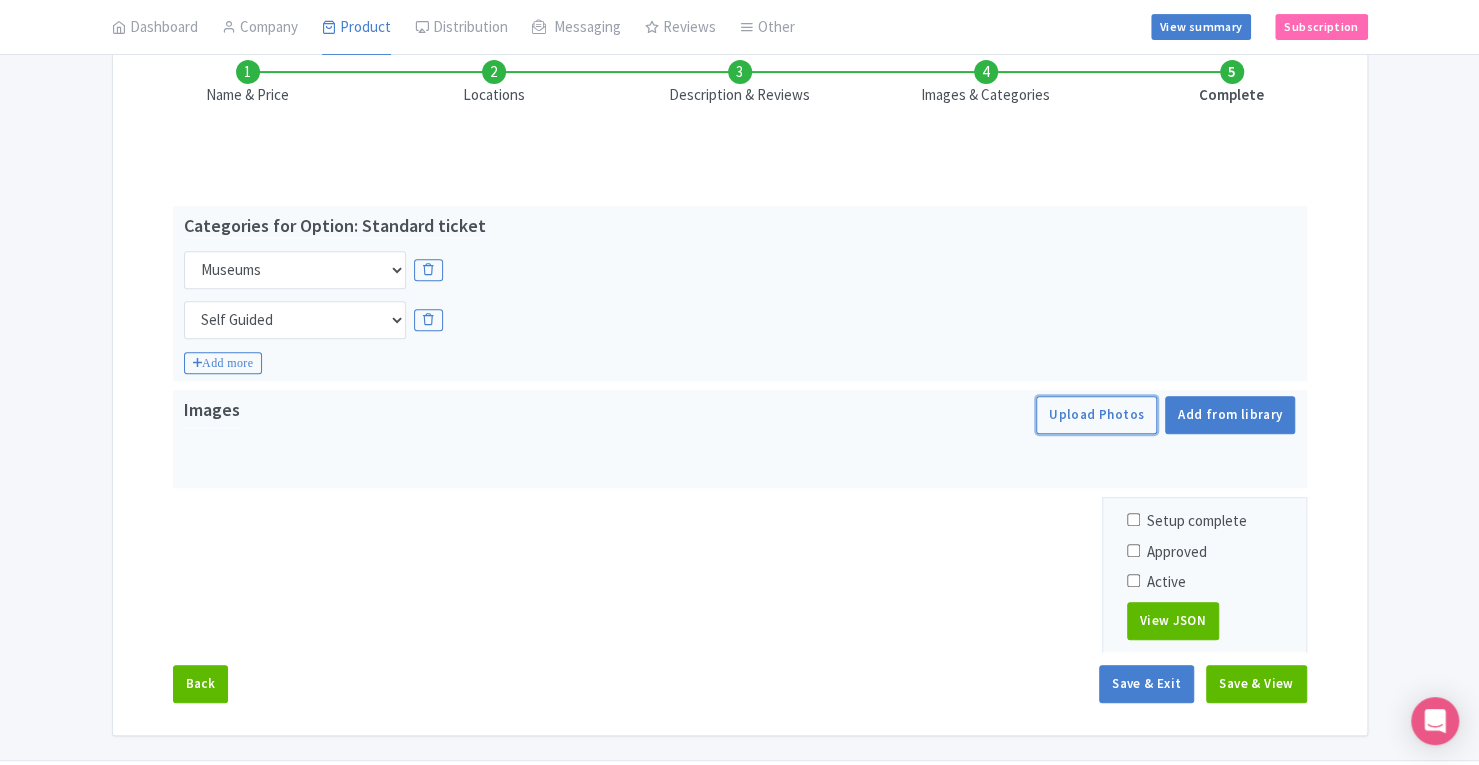 click on "Upload Photos" at bounding box center [1096, 415] 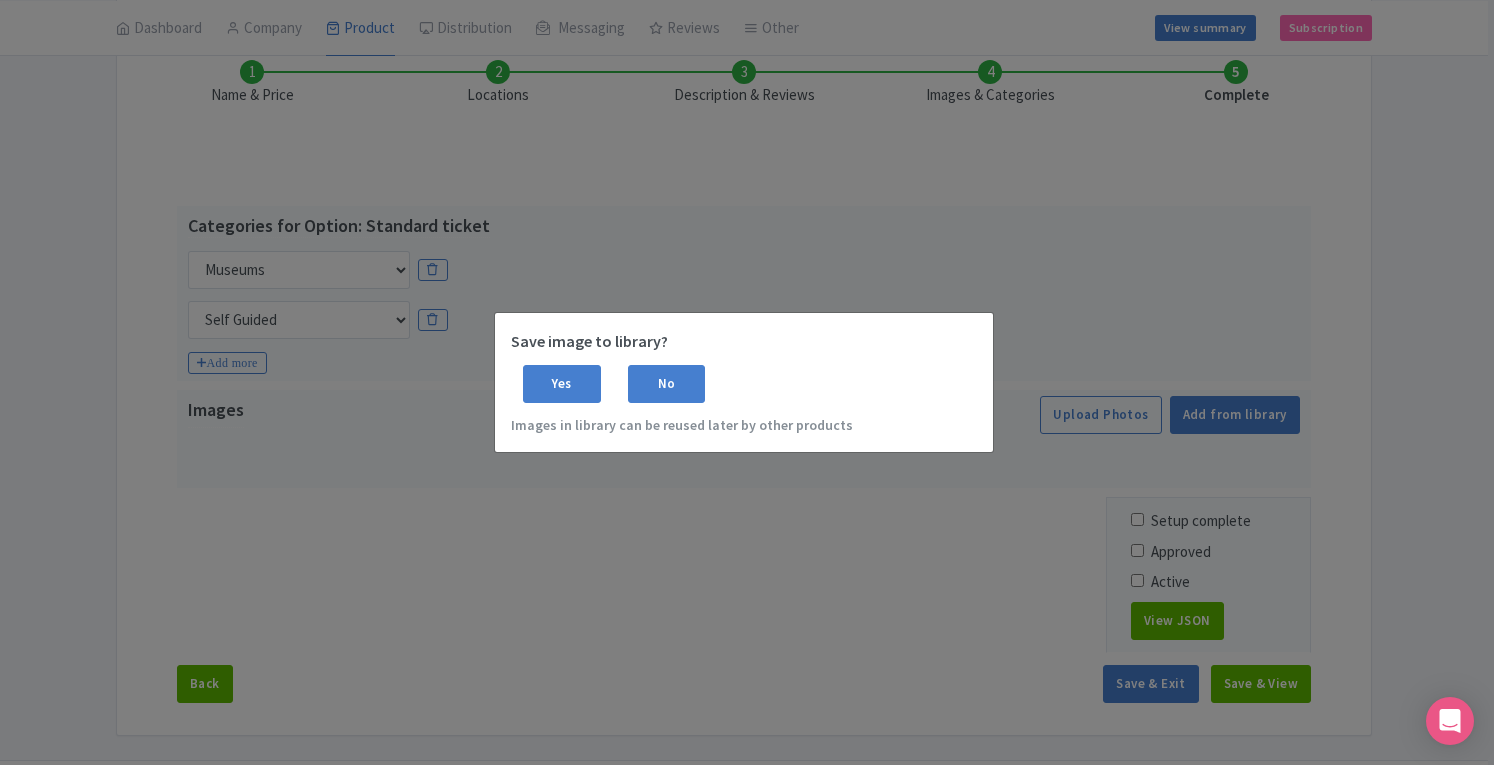 click on "Yes" at bounding box center [562, 384] 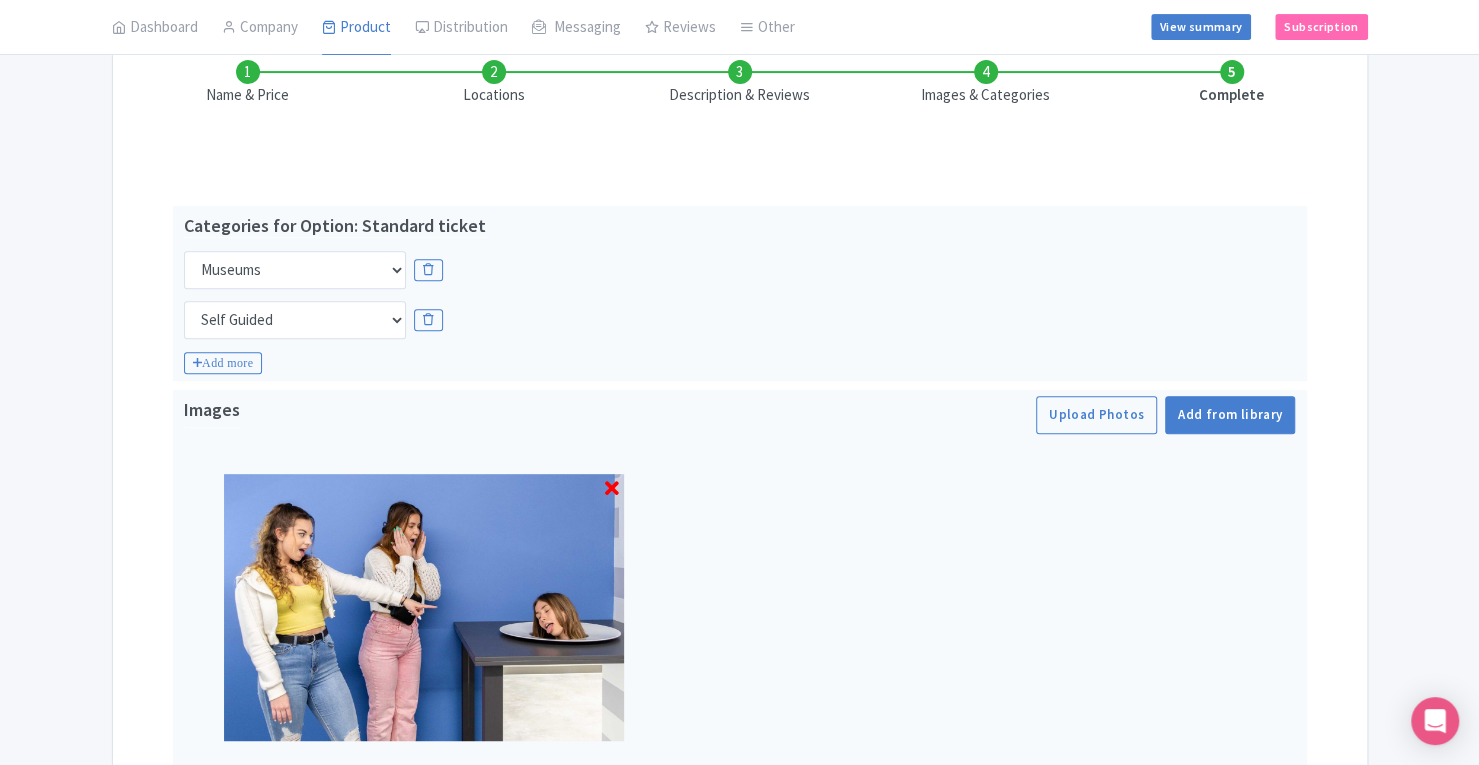 scroll, scrollTop: 645, scrollLeft: 0, axis: vertical 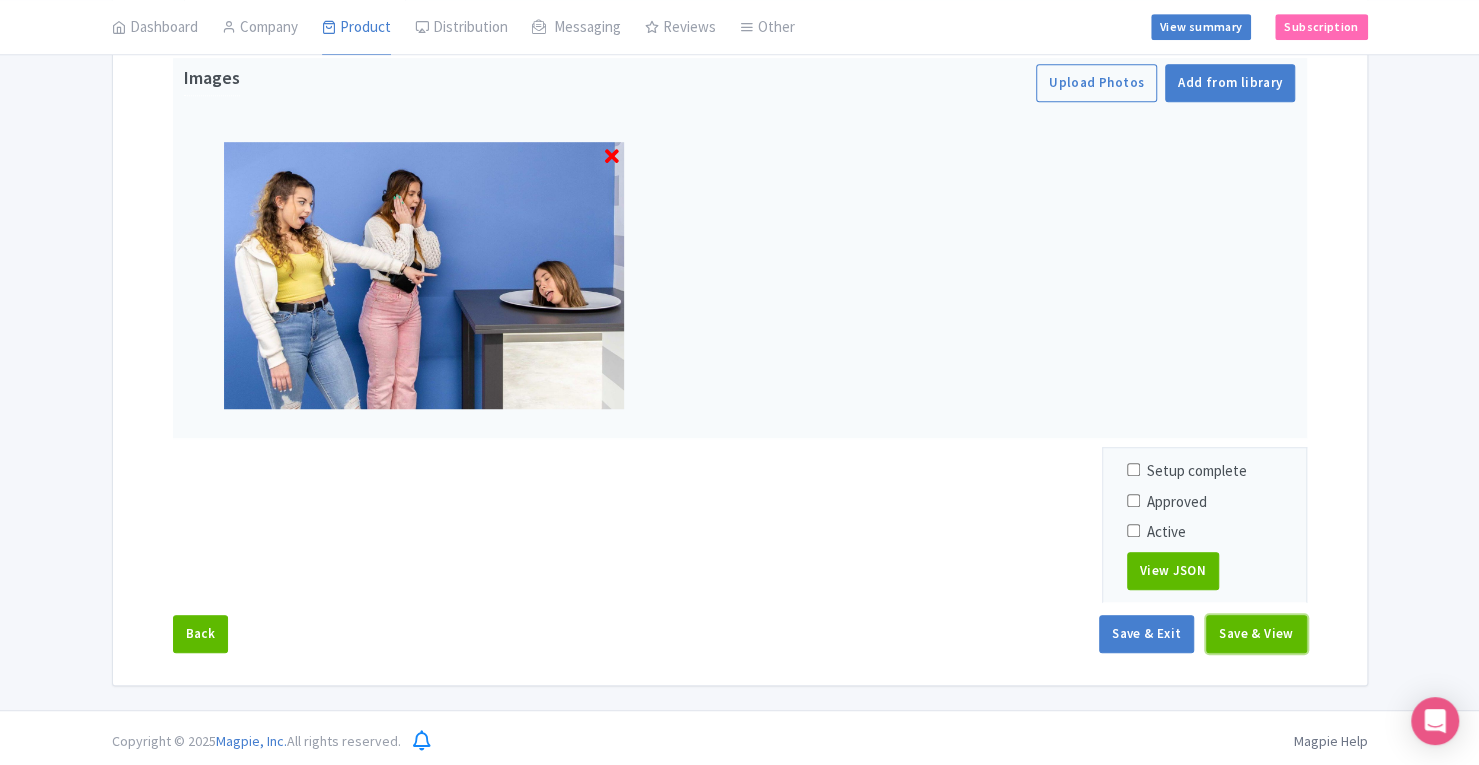 click on "Save & View" at bounding box center (1256, 634) 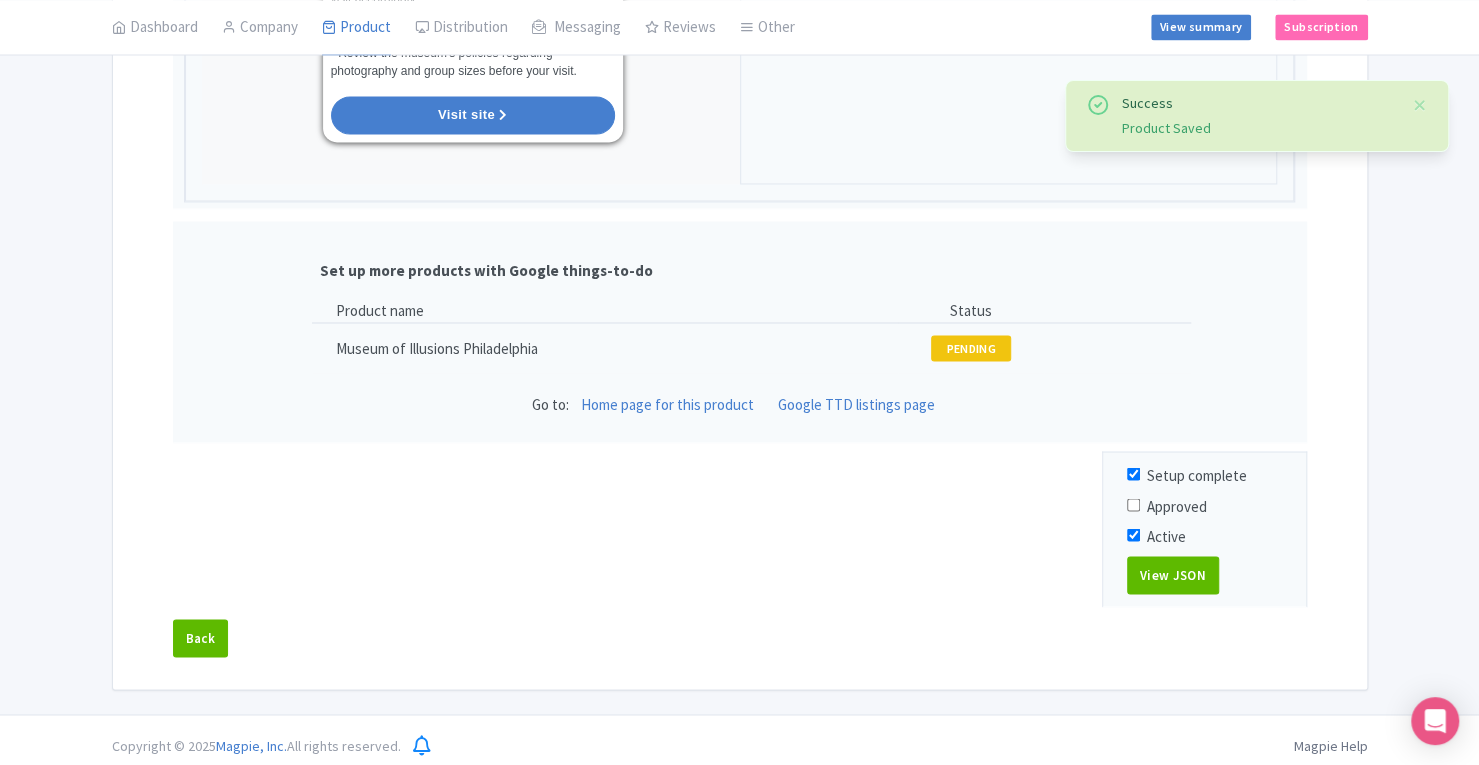 scroll, scrollTop: 0, scrollLeft: 0, axis: both 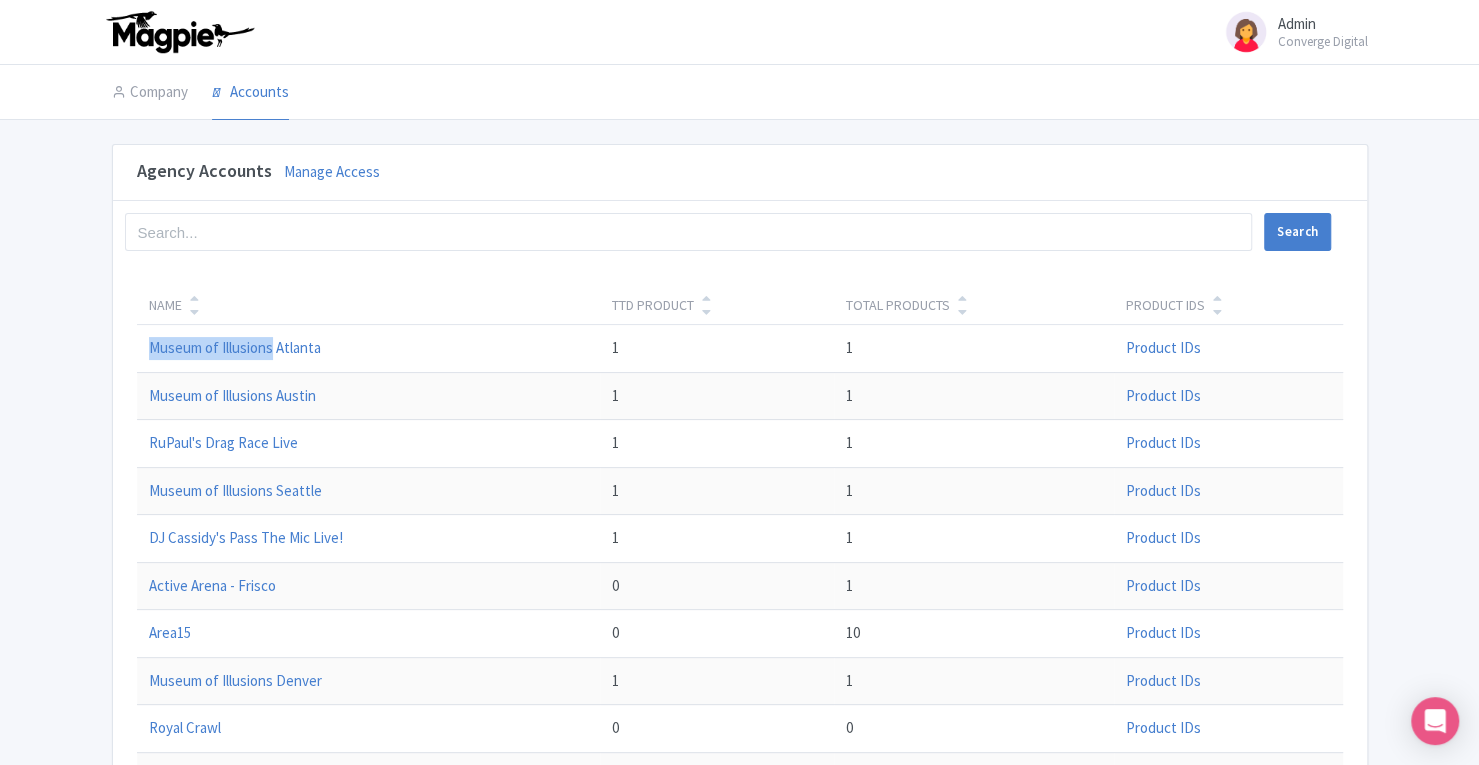 drag, startPoint x: 137, startPoint y: 350, endPoint x: 270, endPoint y: 346, distance: 133.06013 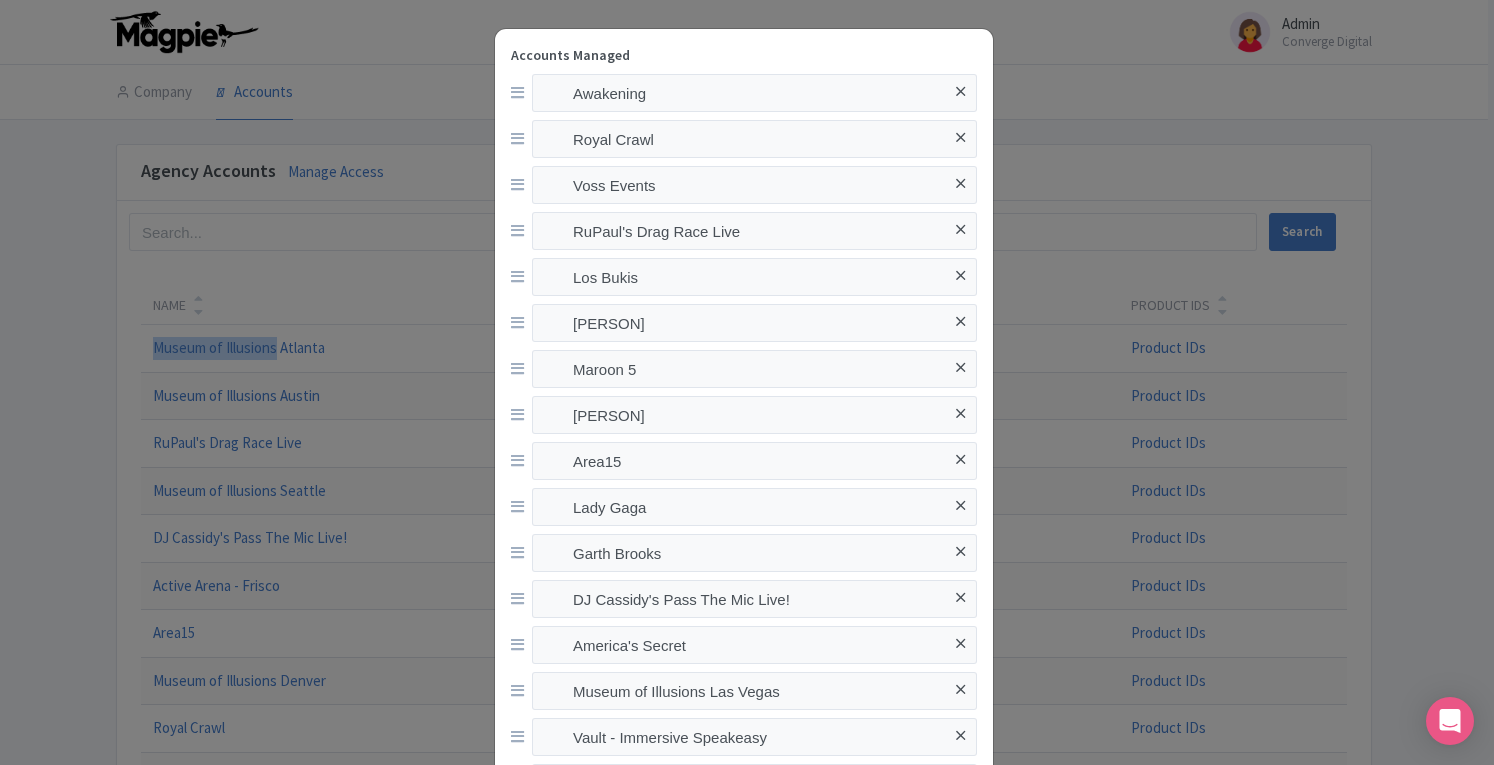 scroll, scrollTop: 1025, scrollLeft: 0, axis: vertical 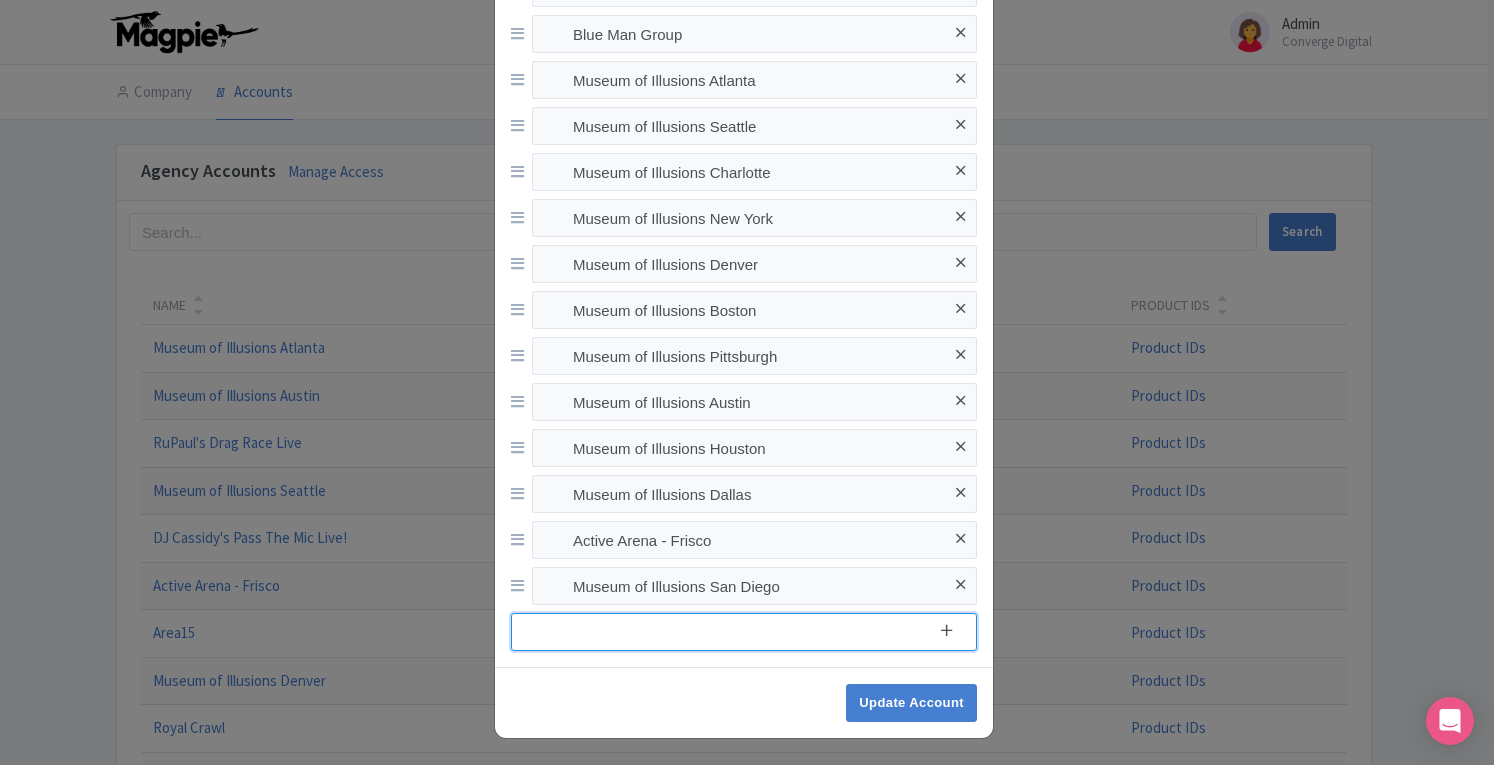 click at bounding box center [744, 632] 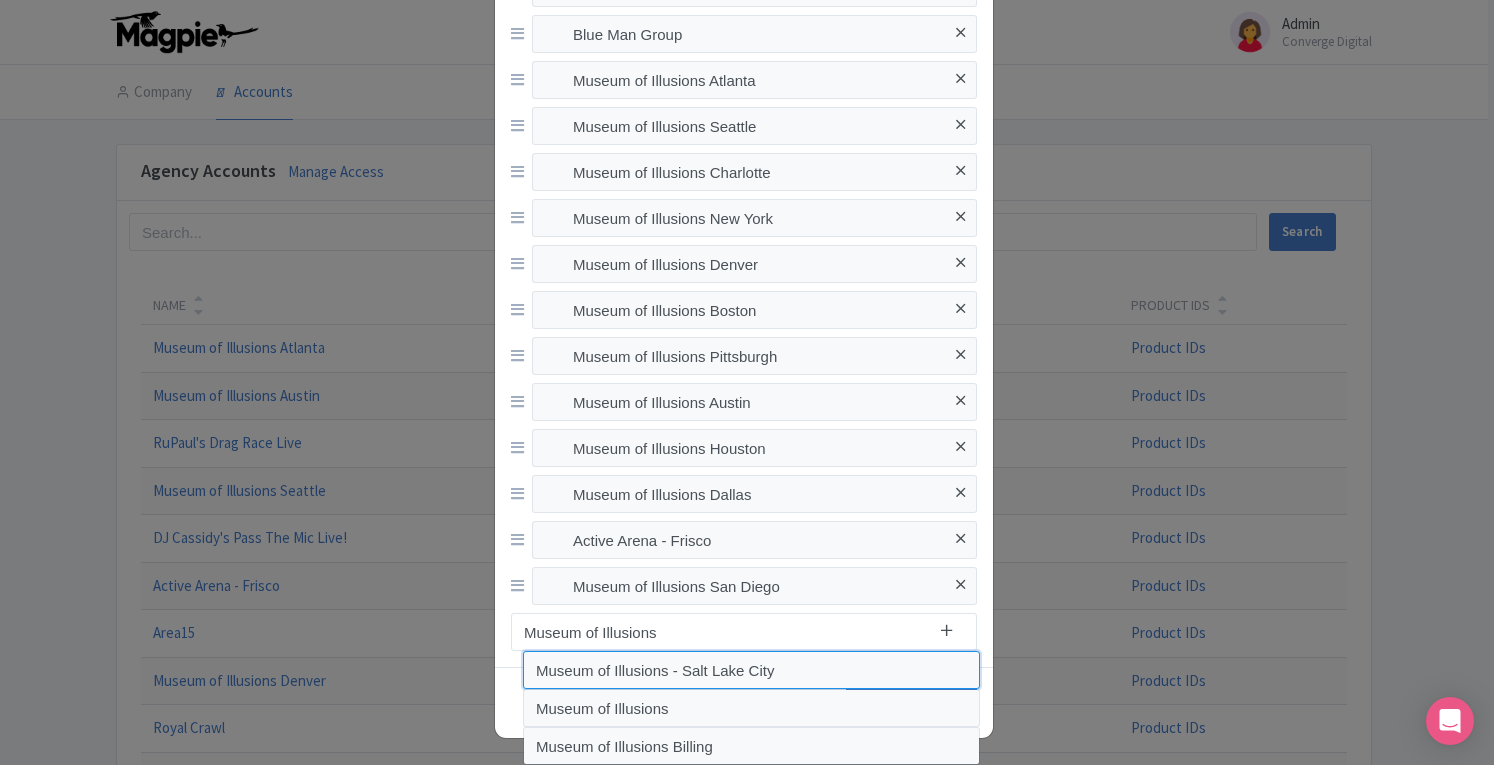 click on "Museum of Illusions - Salt Lake City" at bounding box center (751, 670) 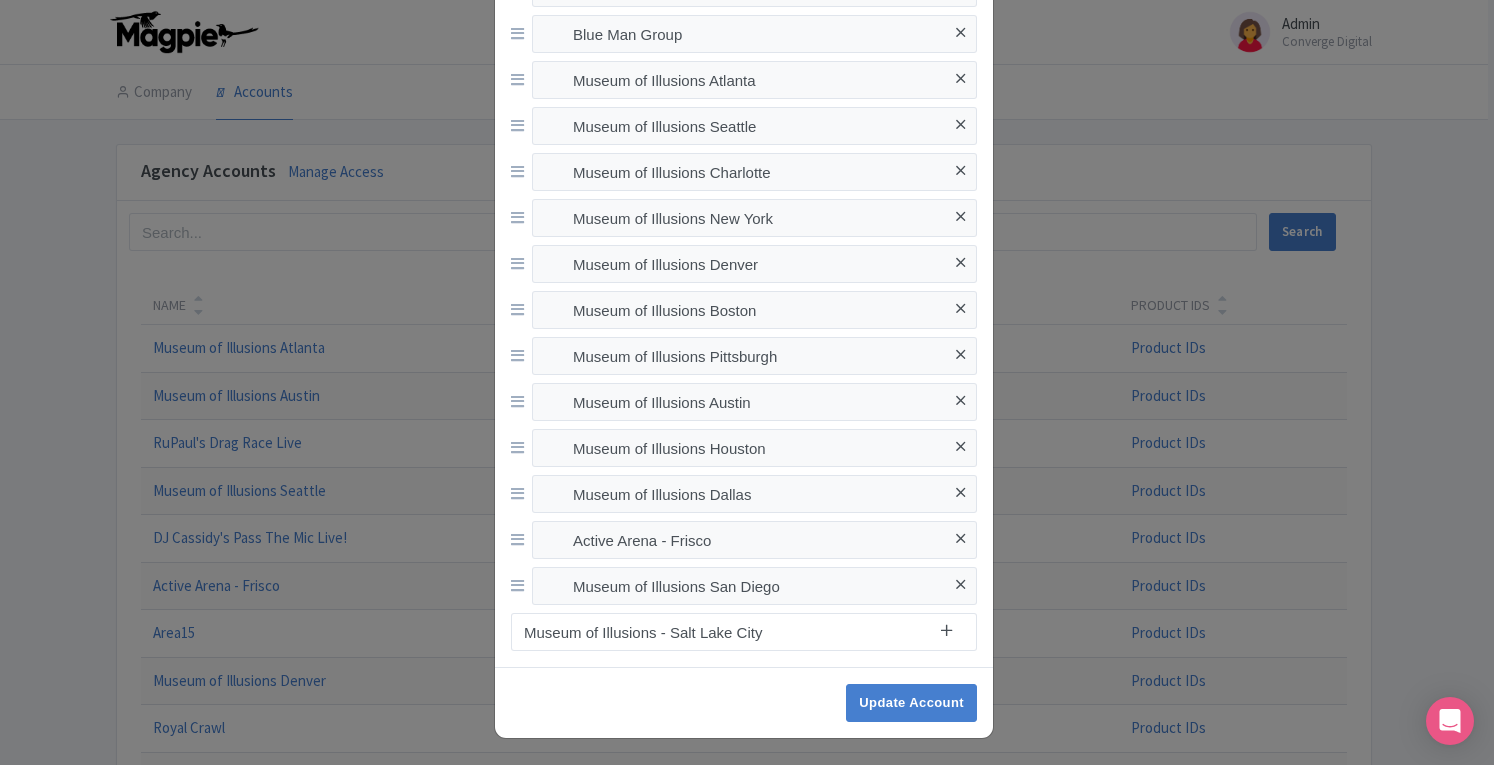 click at bounding box center [946, 630] 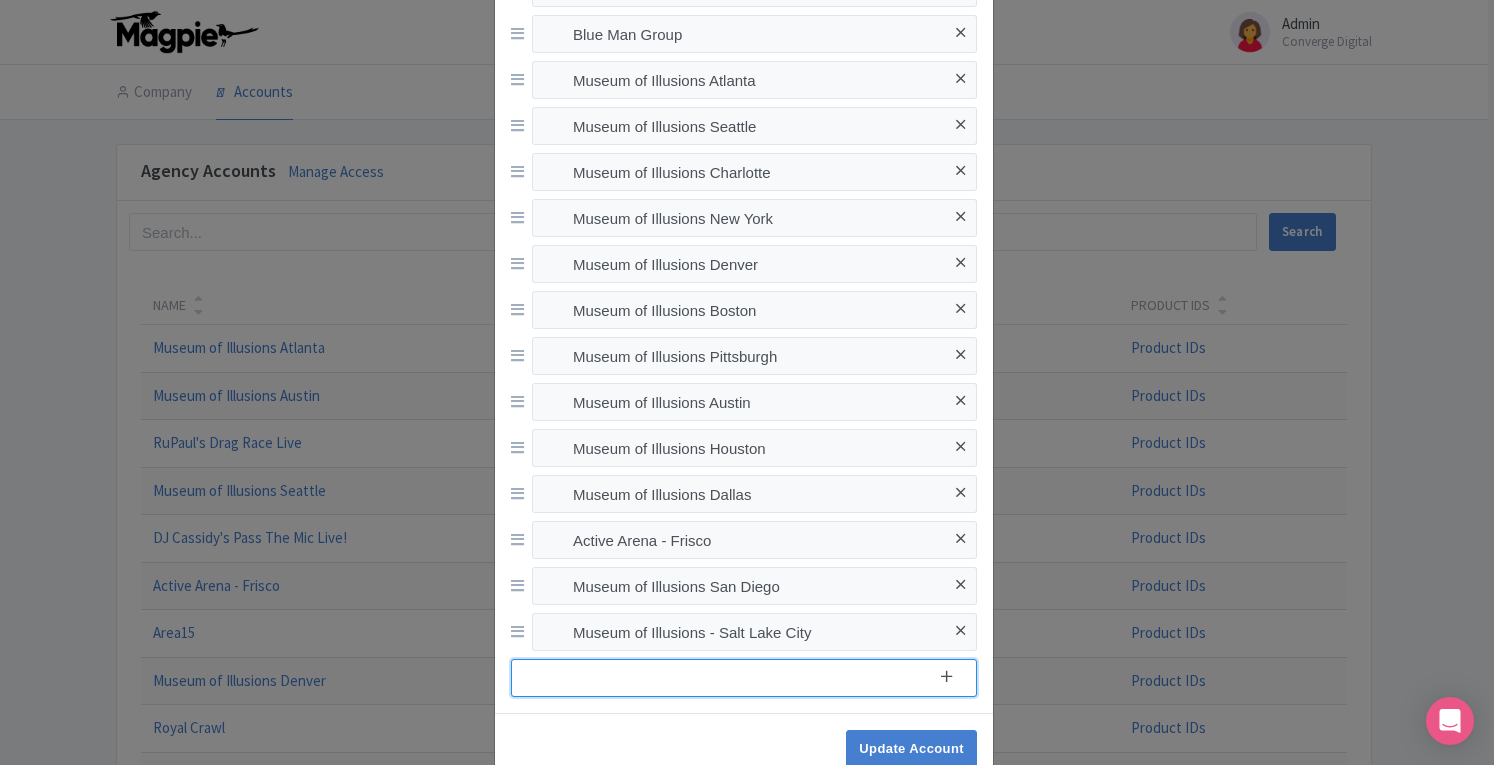 click at bounding box center (744, 678) 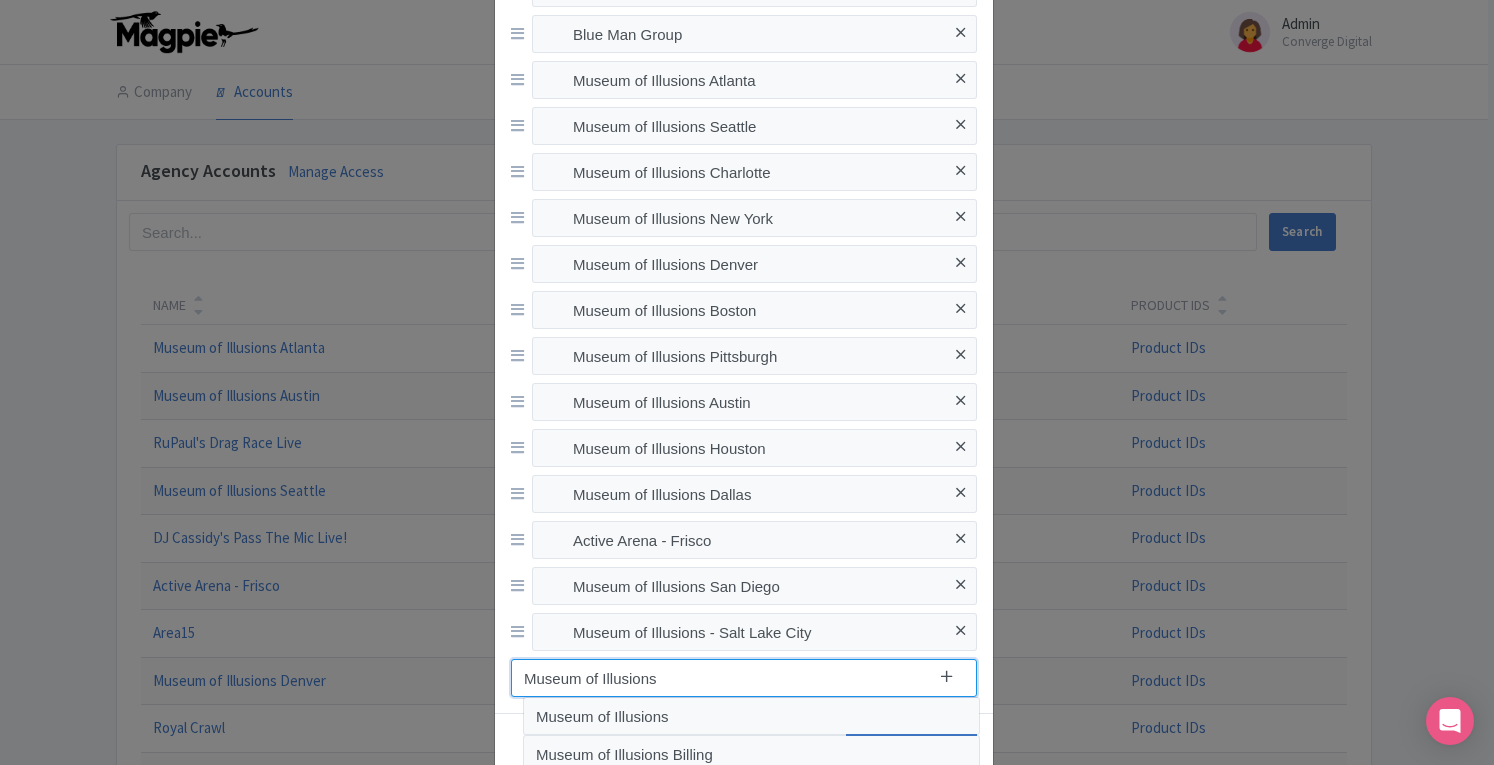 scroll, scrollTop: 355, scrollLeft: 0, axis: vertical 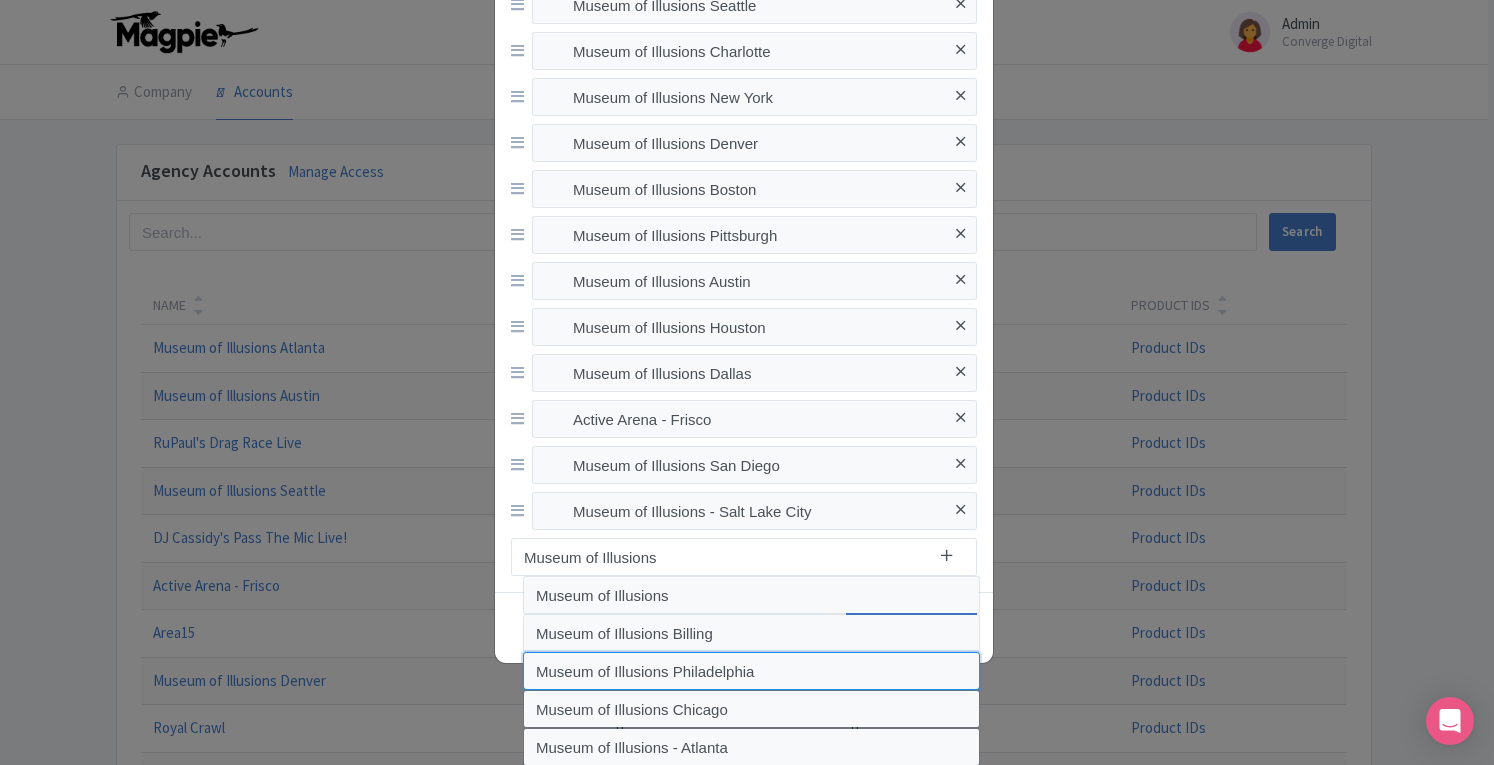 click on "Museum of Illusions Philadelphia" at bounding box center (751, 671) 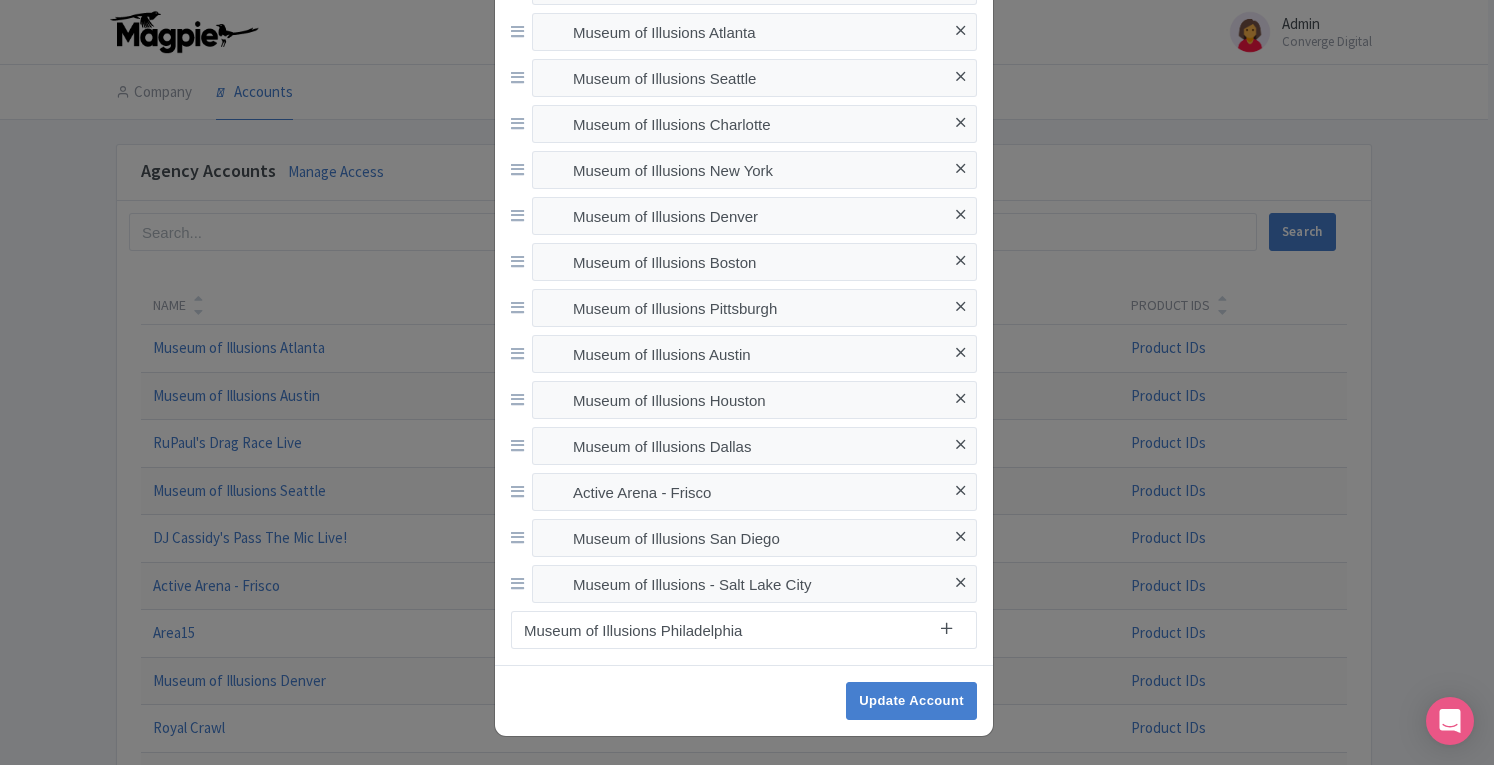 scroll, scrollTop: 1071, scrollLeft: 0, axis: vertical 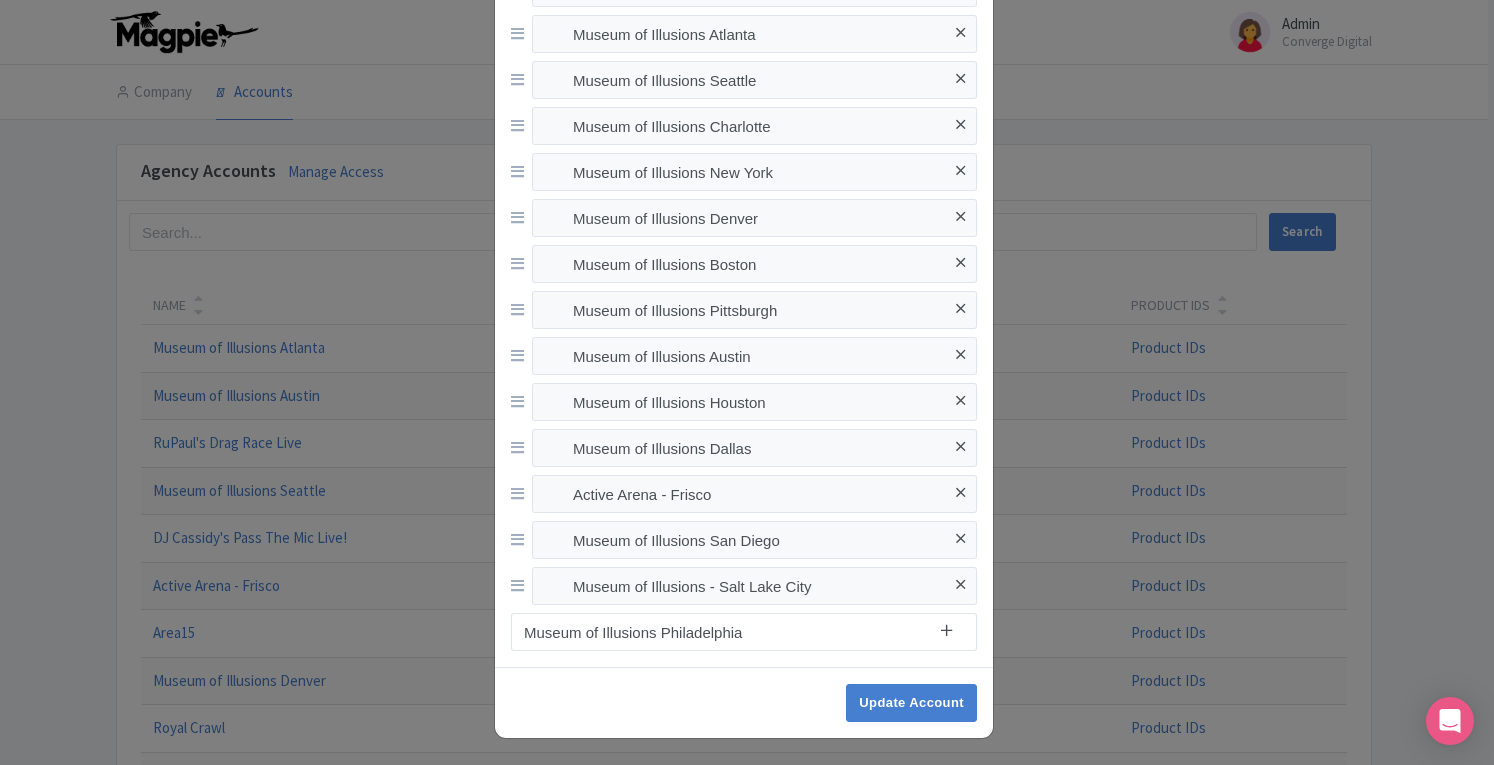 click at bounding box center (946, 630) 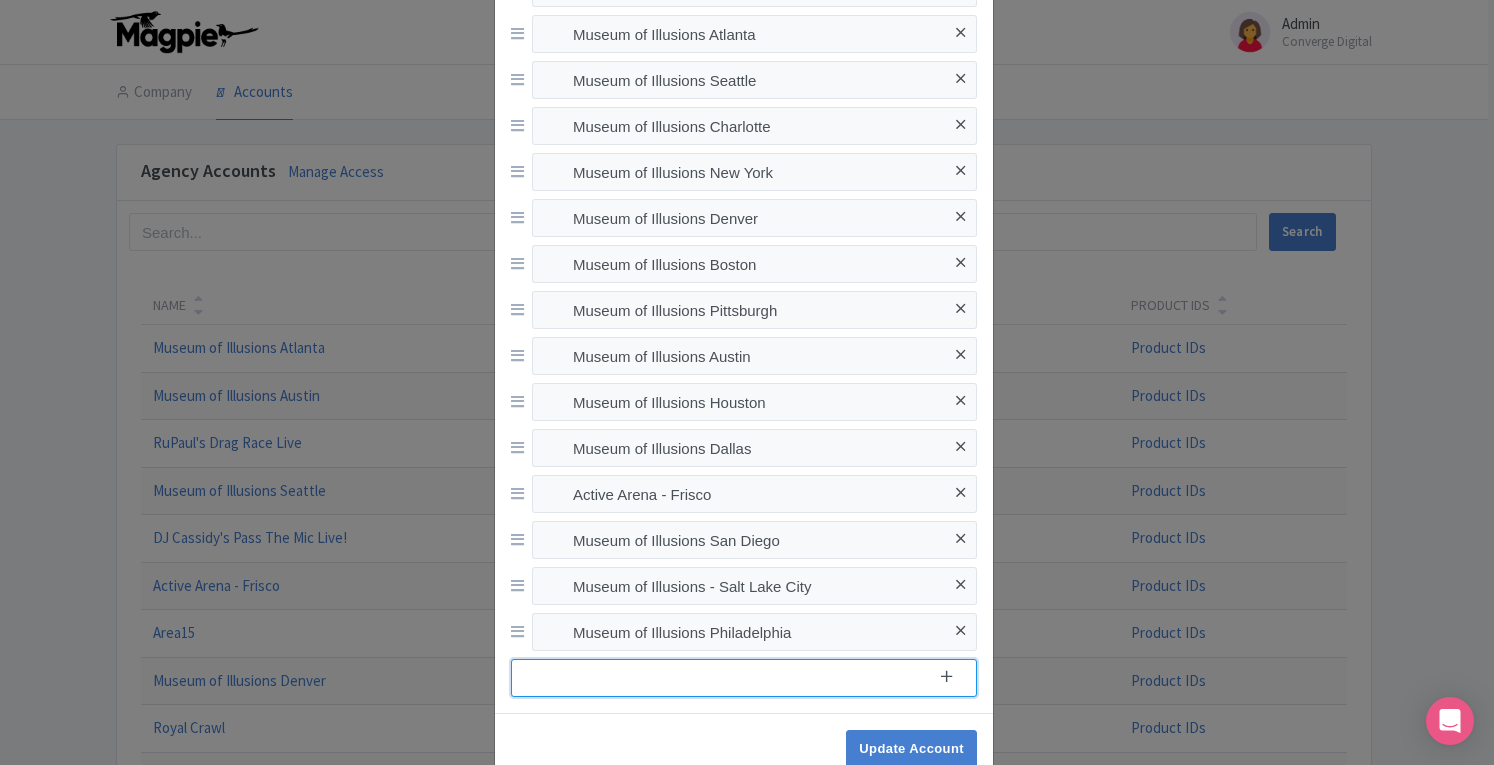 click at bounding box center [744, 678] 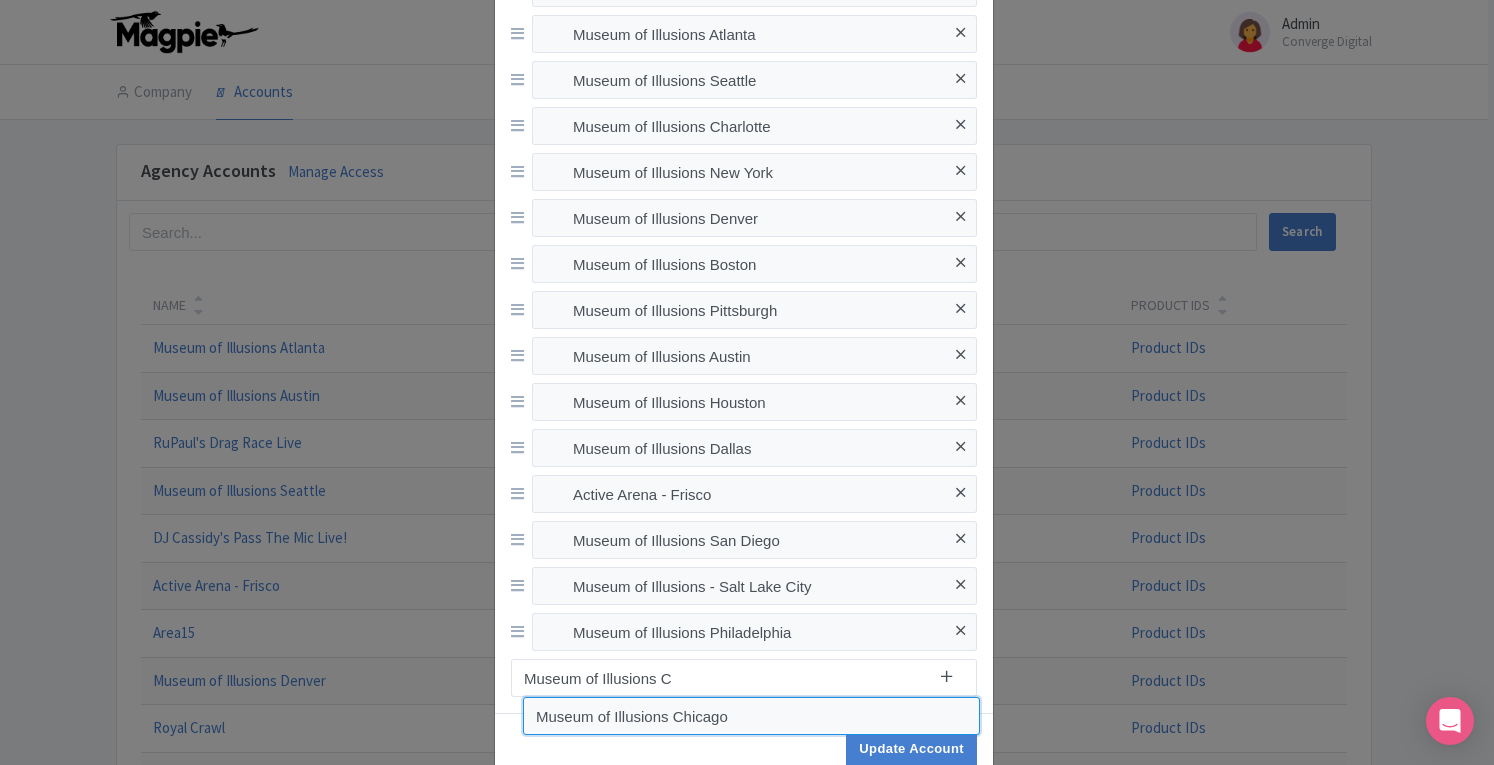 click on "Museum of Illusions Chicago" at bounding box center (751, 716) 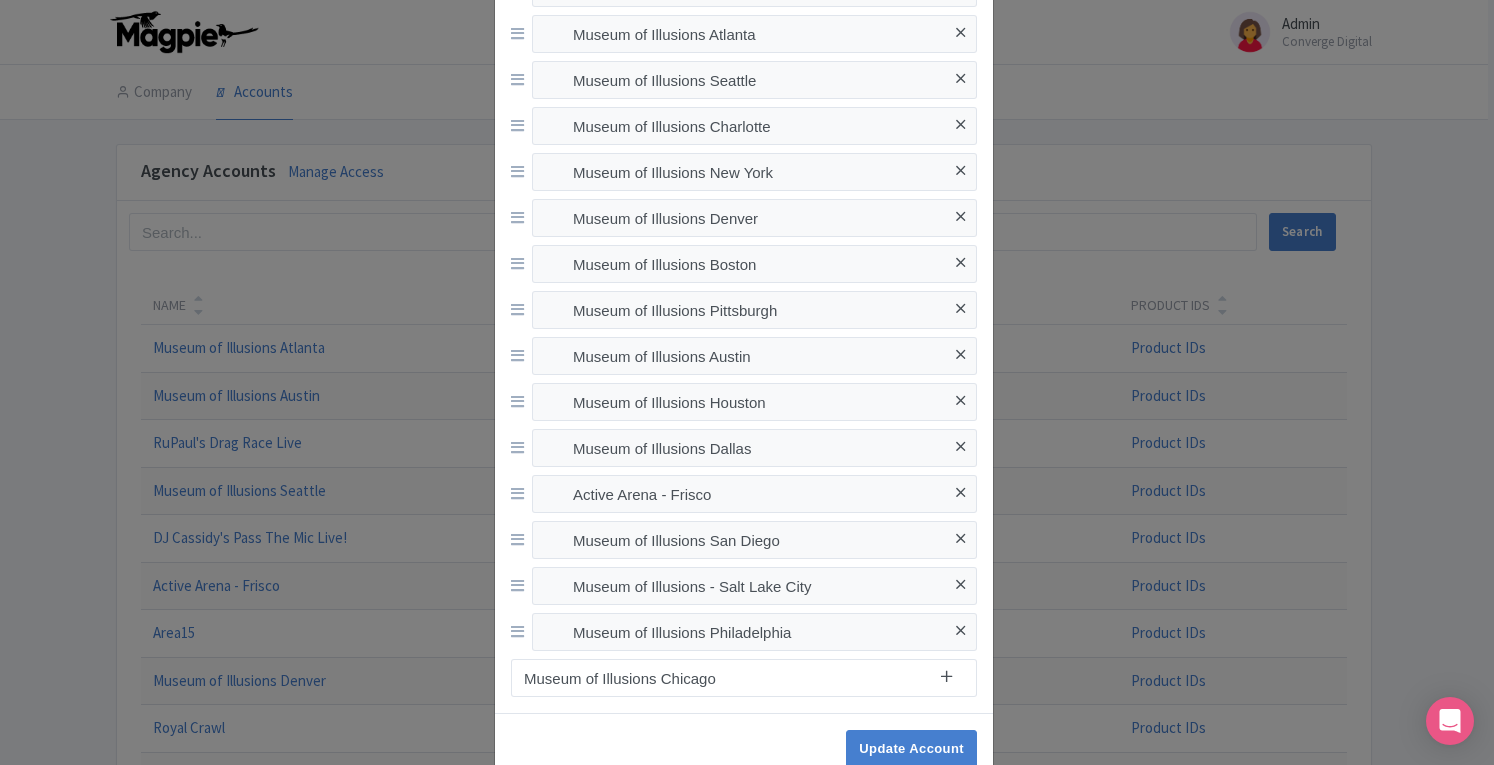 click at bounding box center [946, 676] 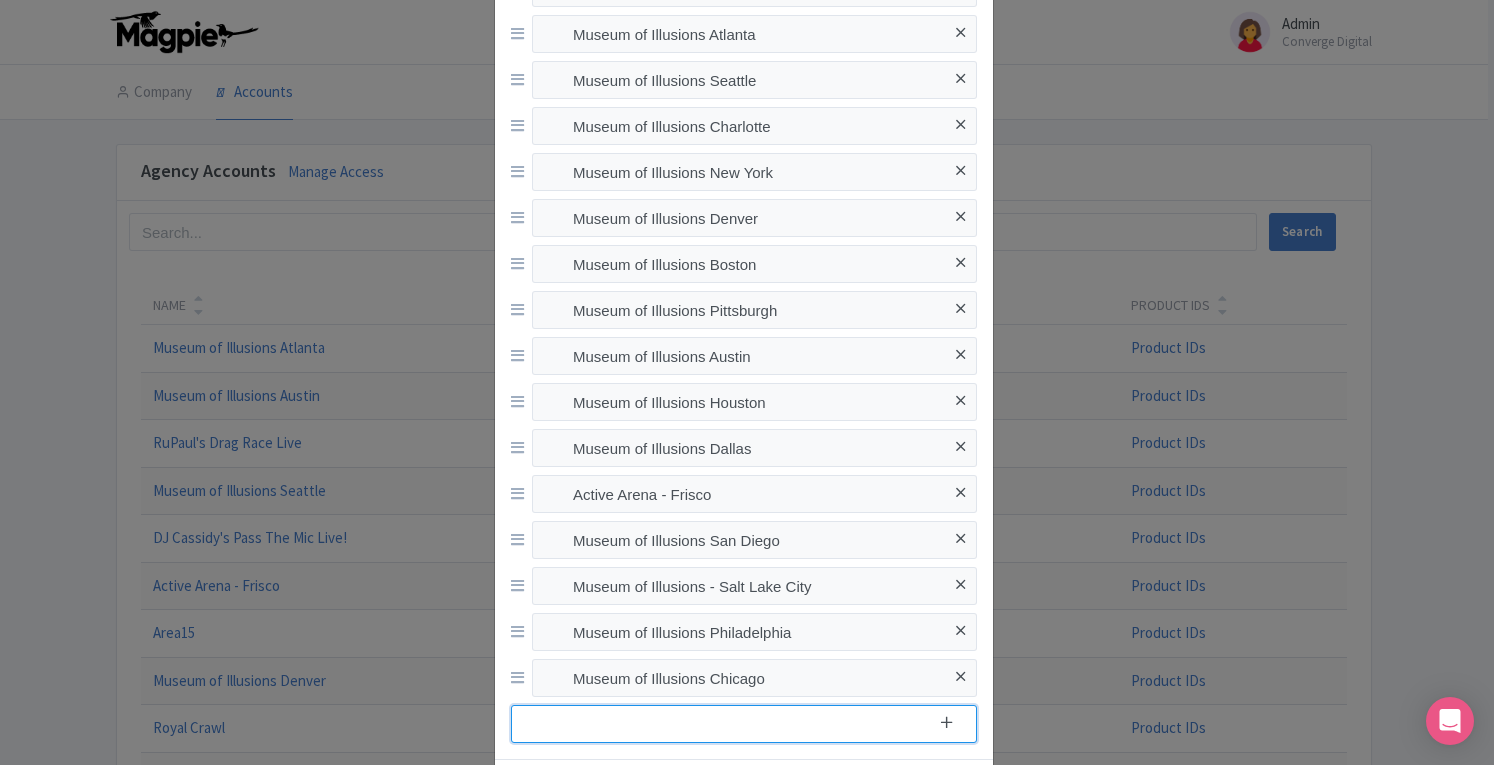 click at bounding box center [744, 724] 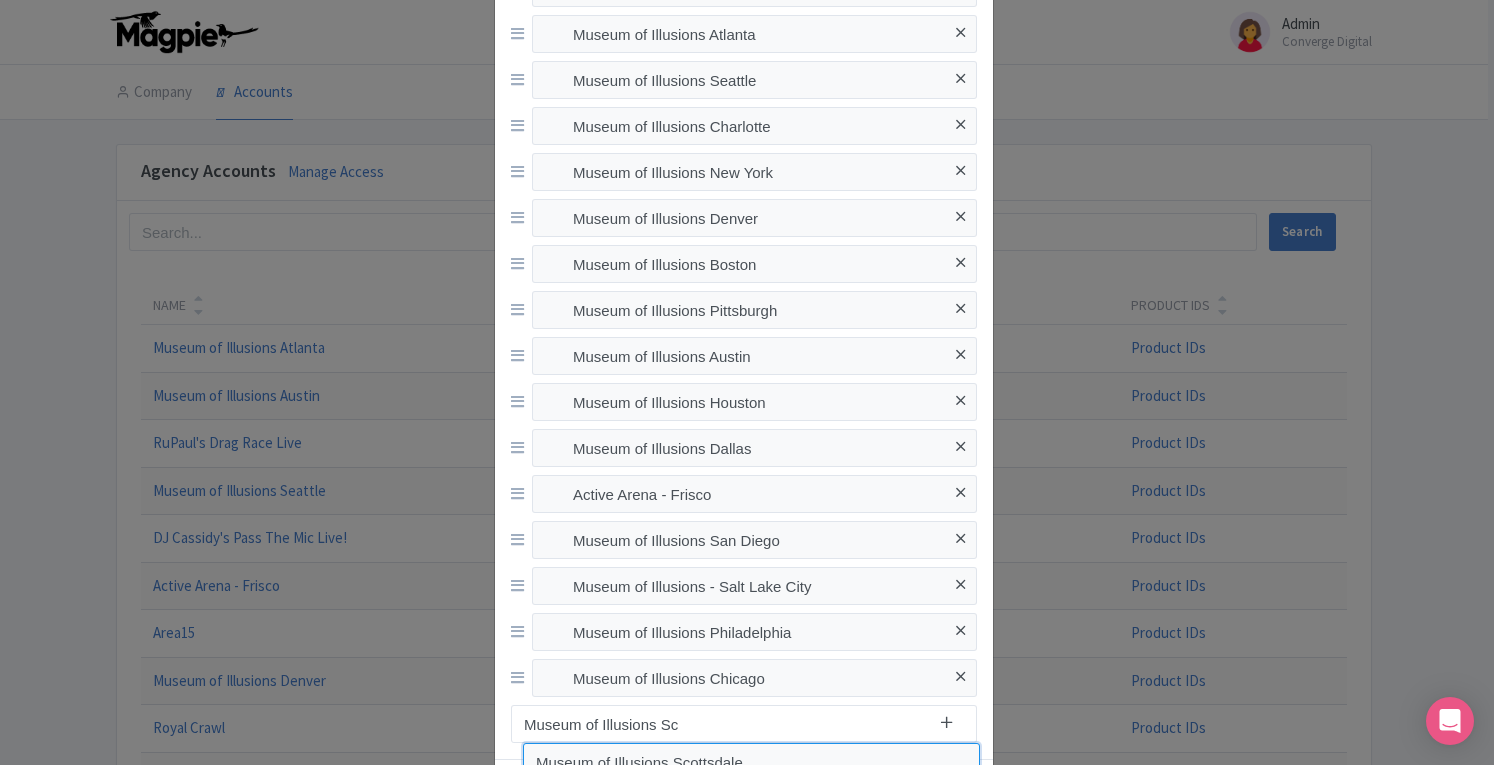 click on "Museum of Illusions Scottsdale" at bounding box center (751, 762) 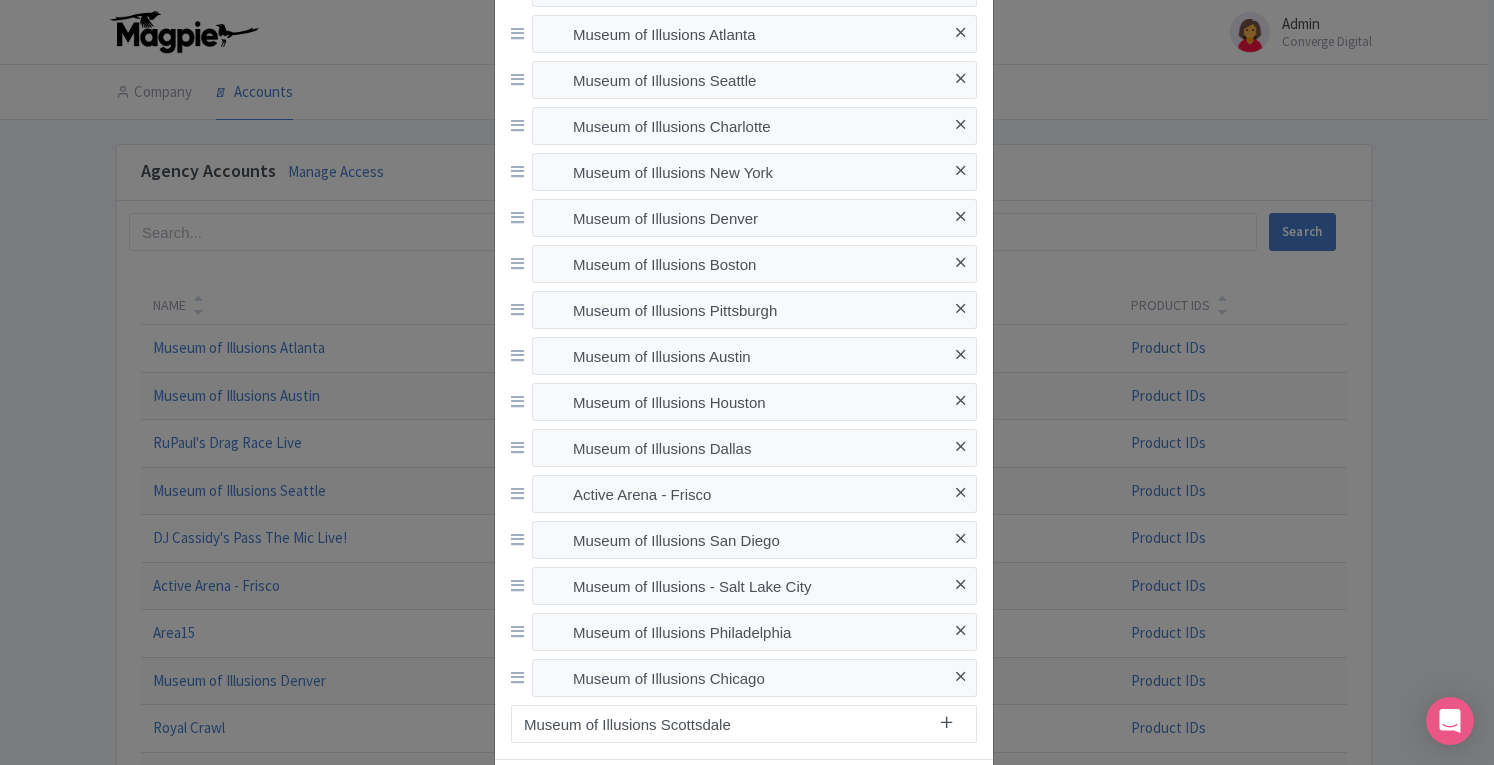 click at bounding box center (946, 722) 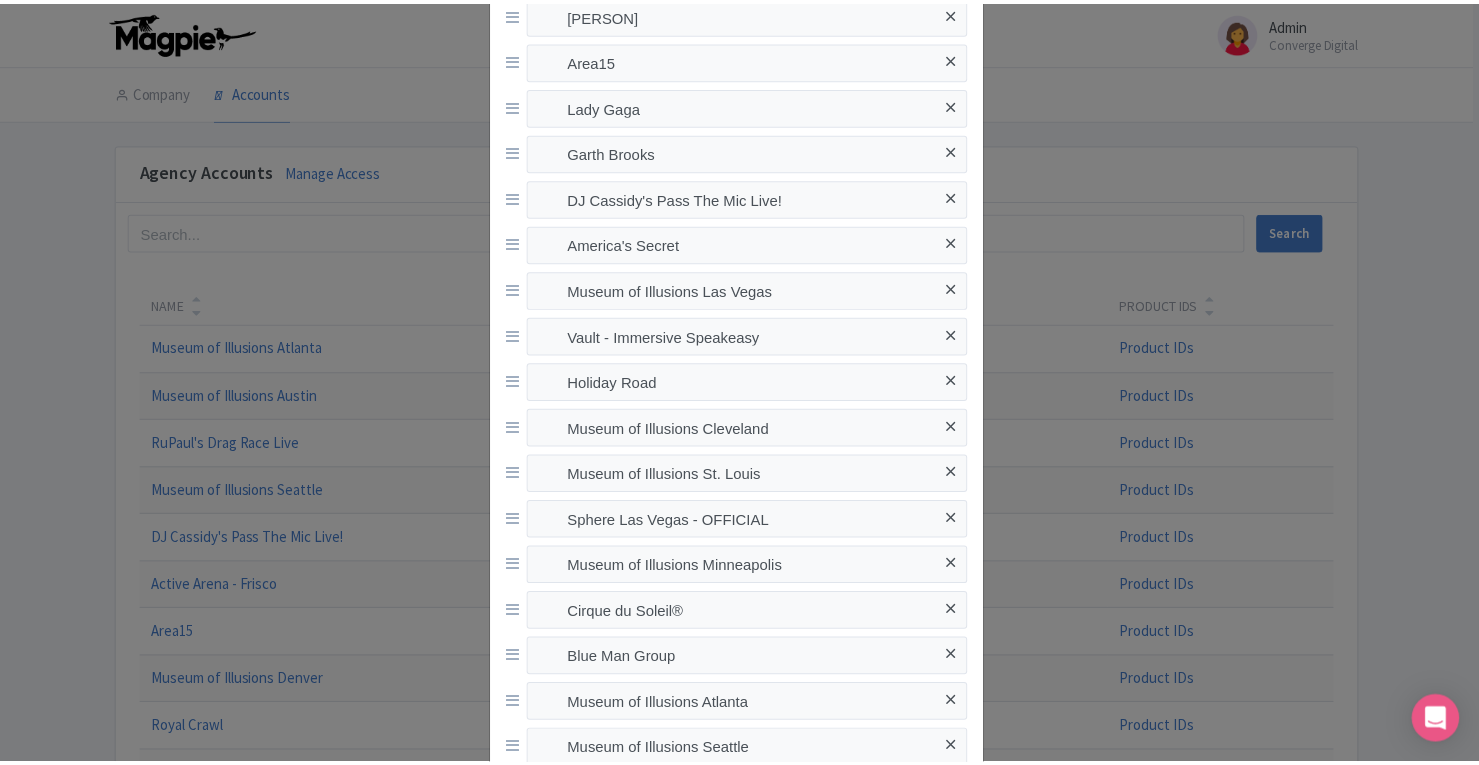 scroll, scrollTop: 1209, scrollLeft: 0, axis: vertical 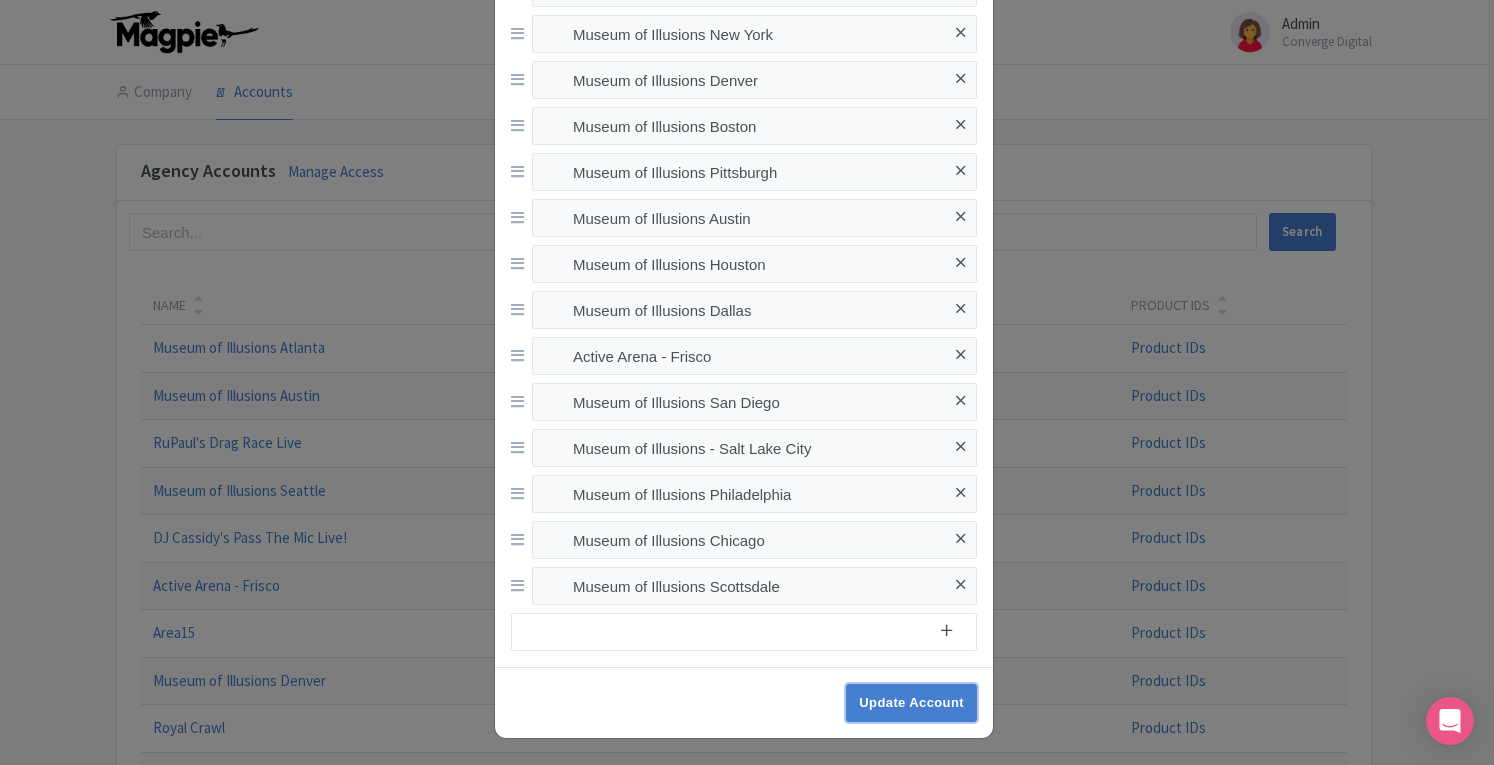 click on "Update Account" at bounding box center (911, 703) 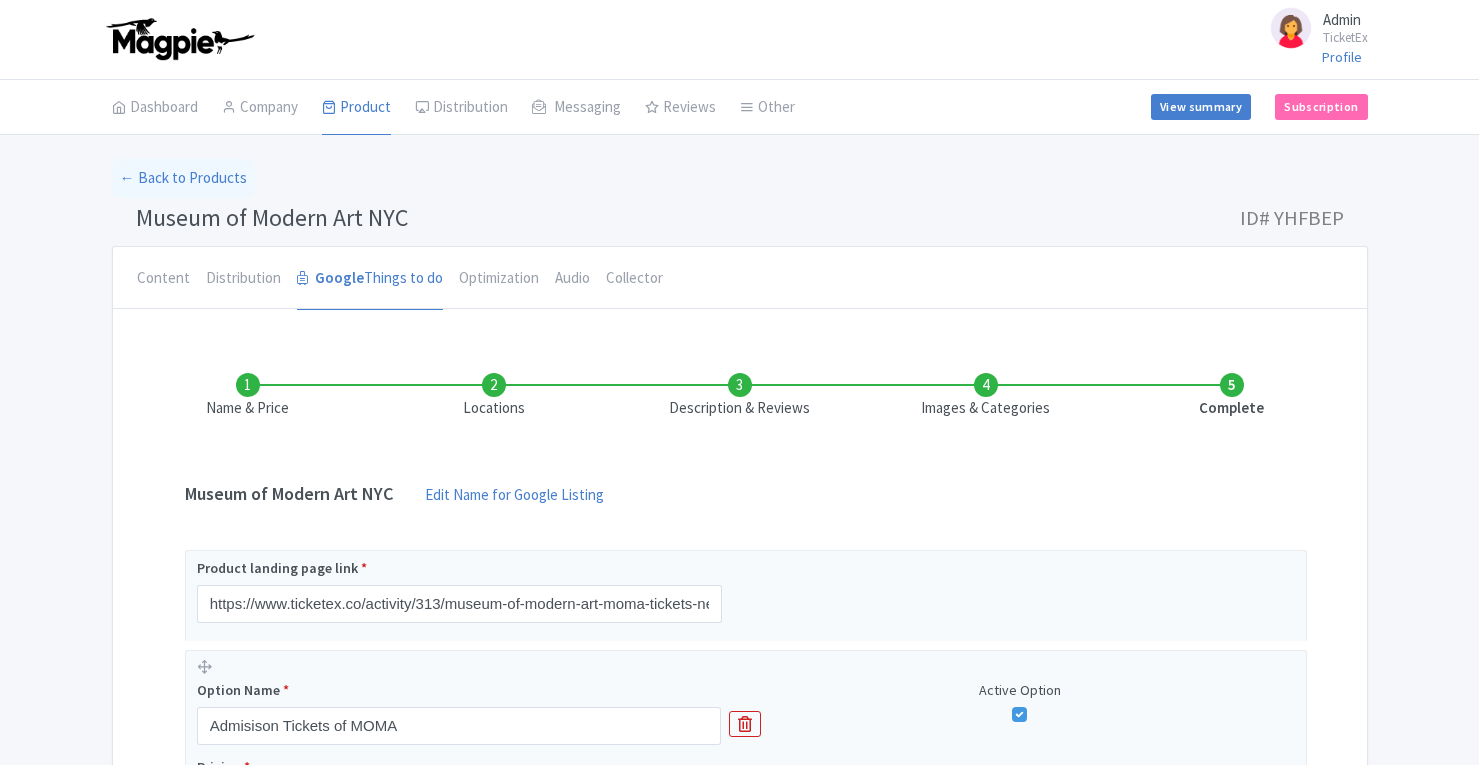 scroll, scrollTop: 0, scrollLeft: 0, axis: both 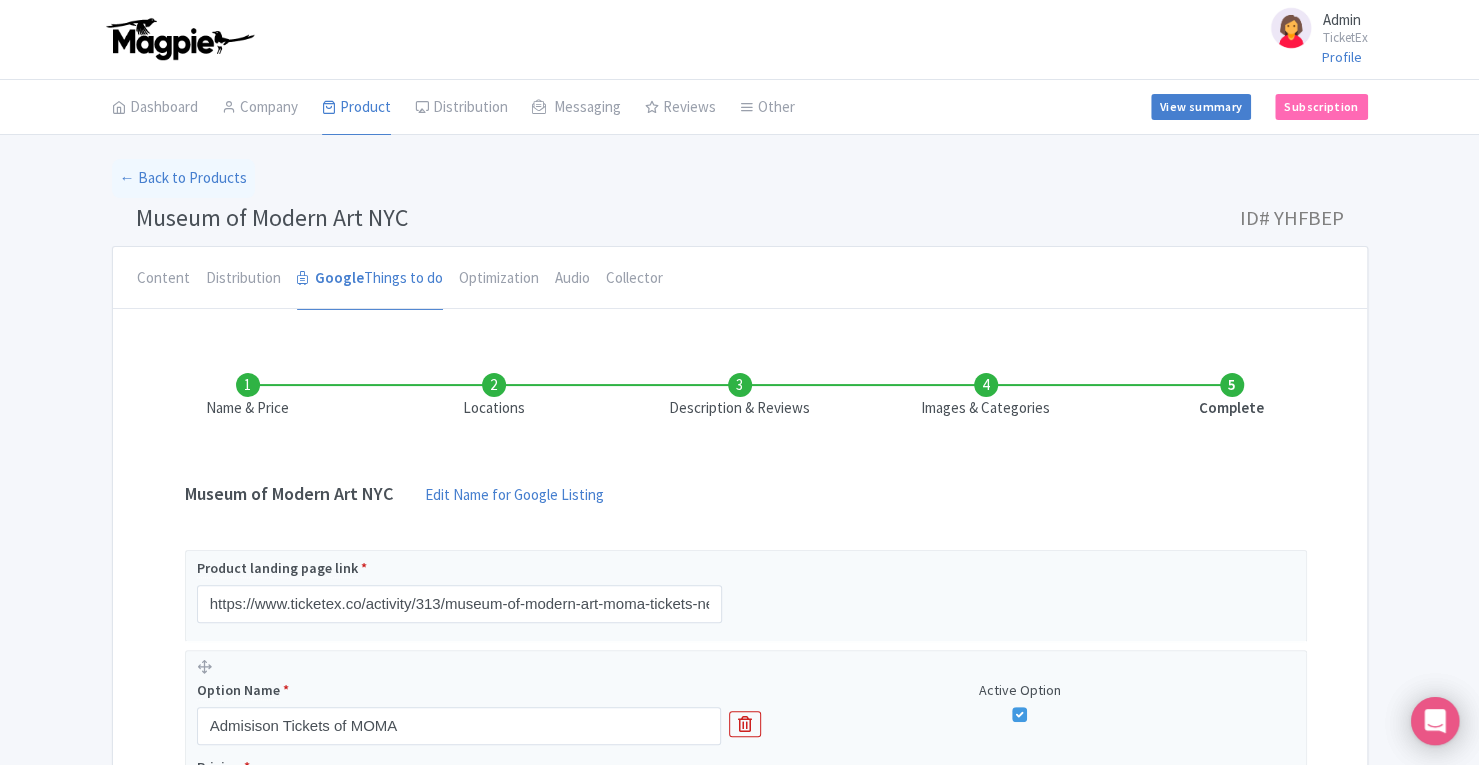 click on "Locations" at bounding box center (494, 396) 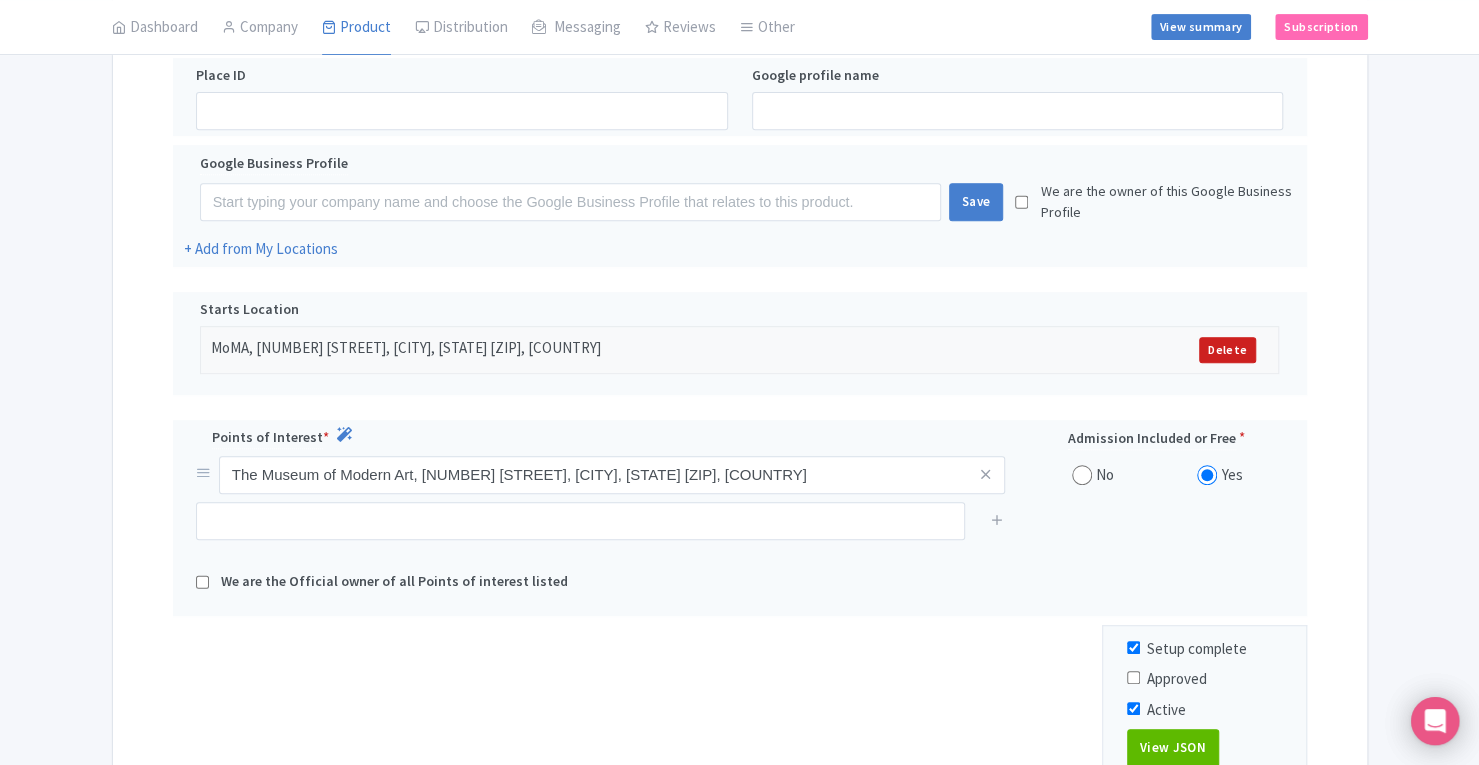 scroll, scrollTop: 466, scrollLeft: 0, axis: vertical 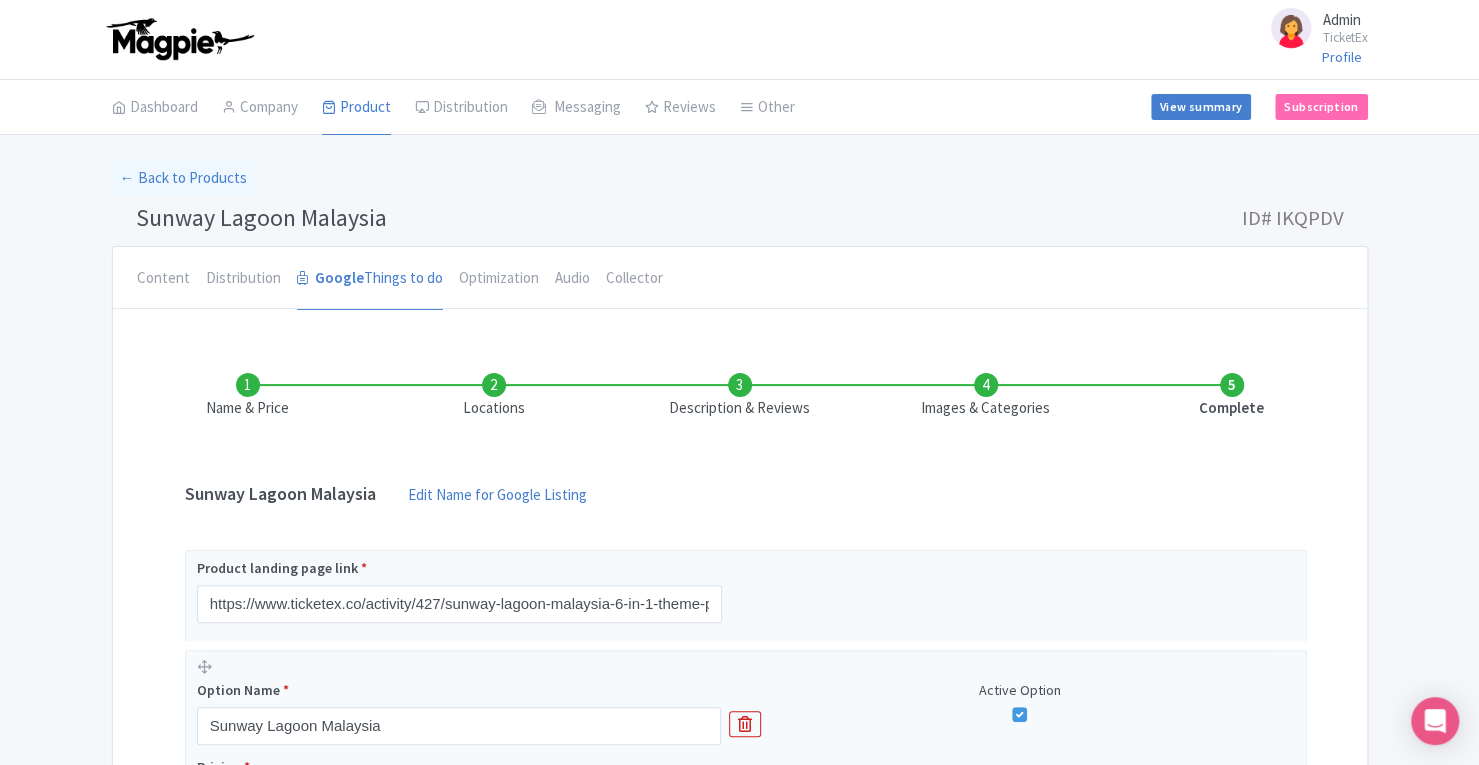 click on "Locations" at bounding box center [494, 396] 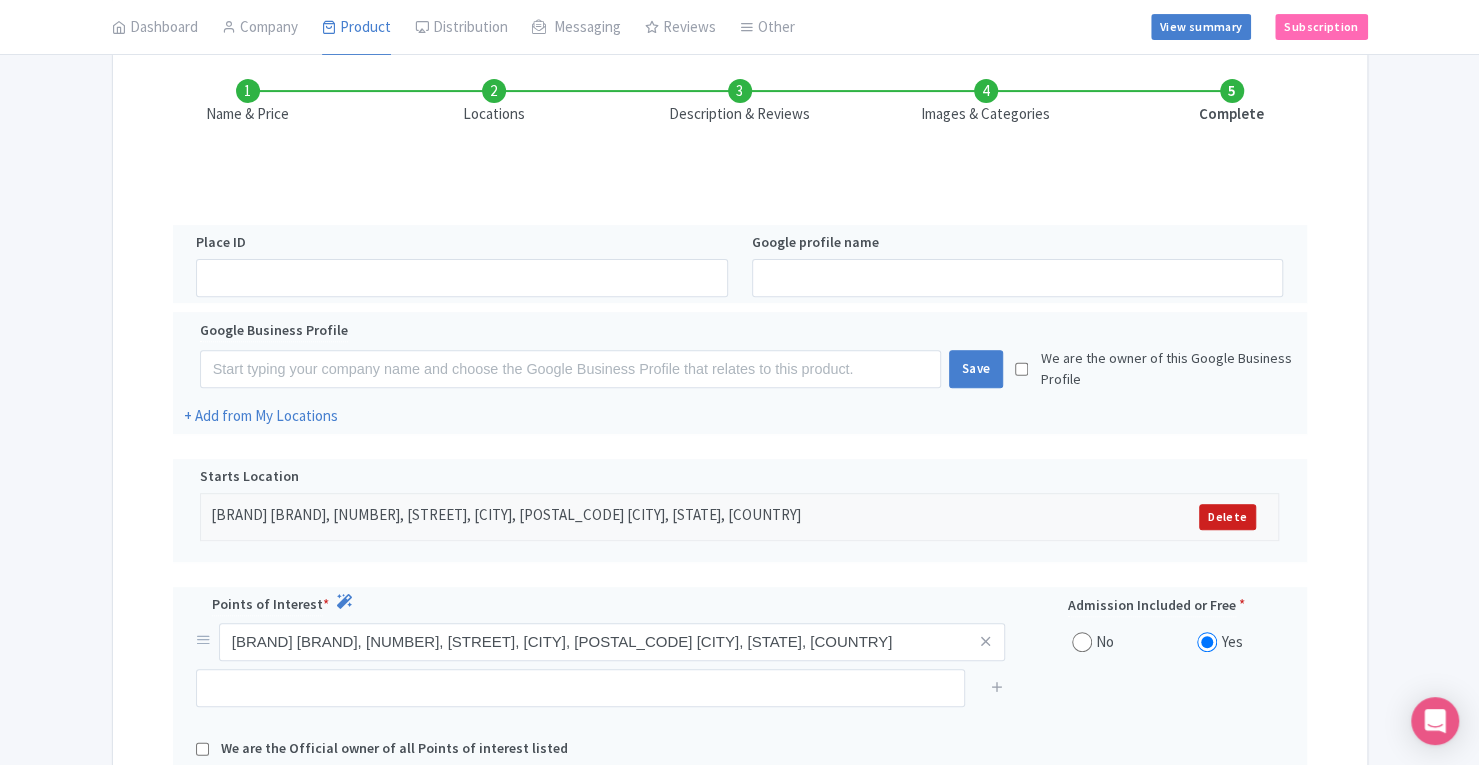 scroll, scrollTop: 303, scrollLeft: 0, axis: vertical 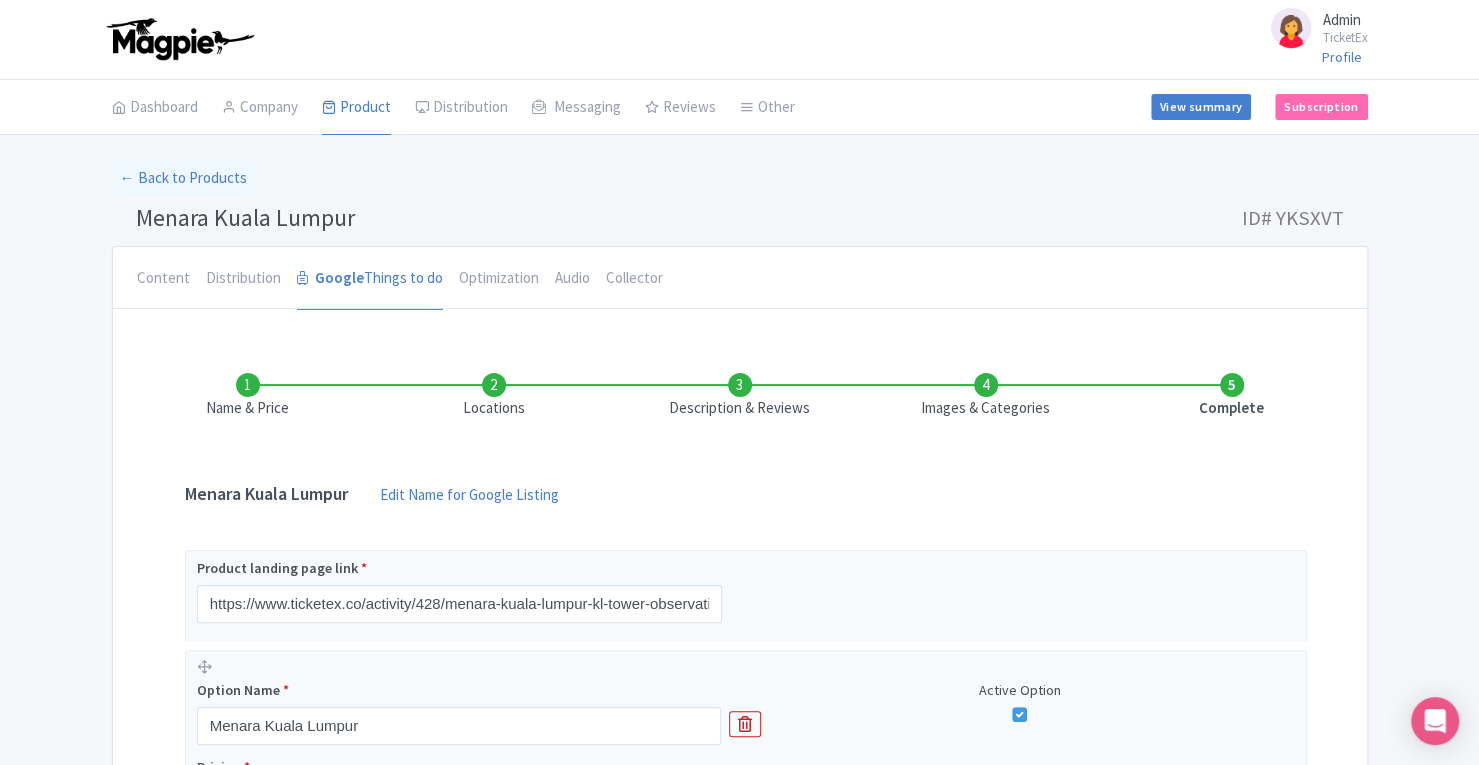 click on "Locations" at bounding box center [494, 396] 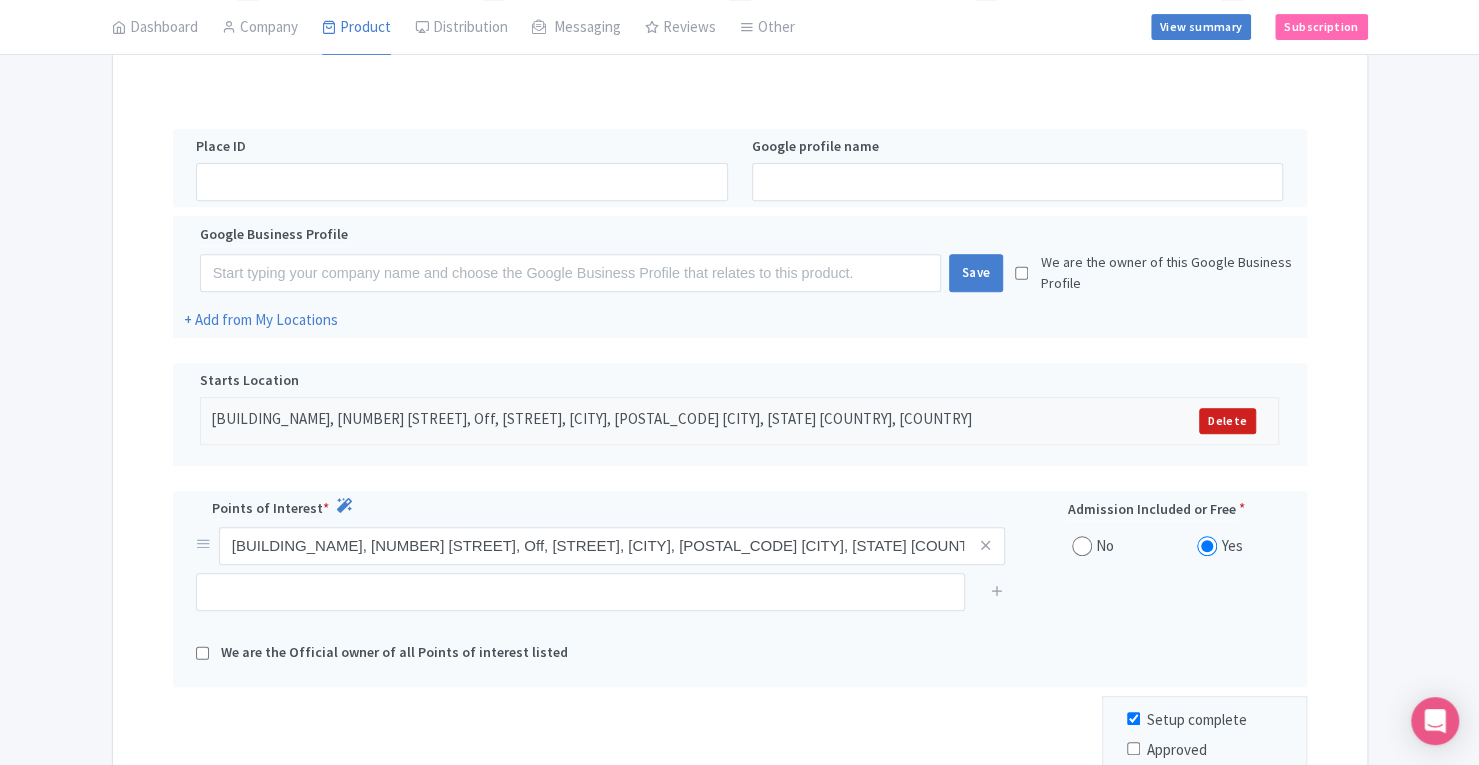 scroll, scrollTop: 391, scrollLeft: 0, axis: vertical 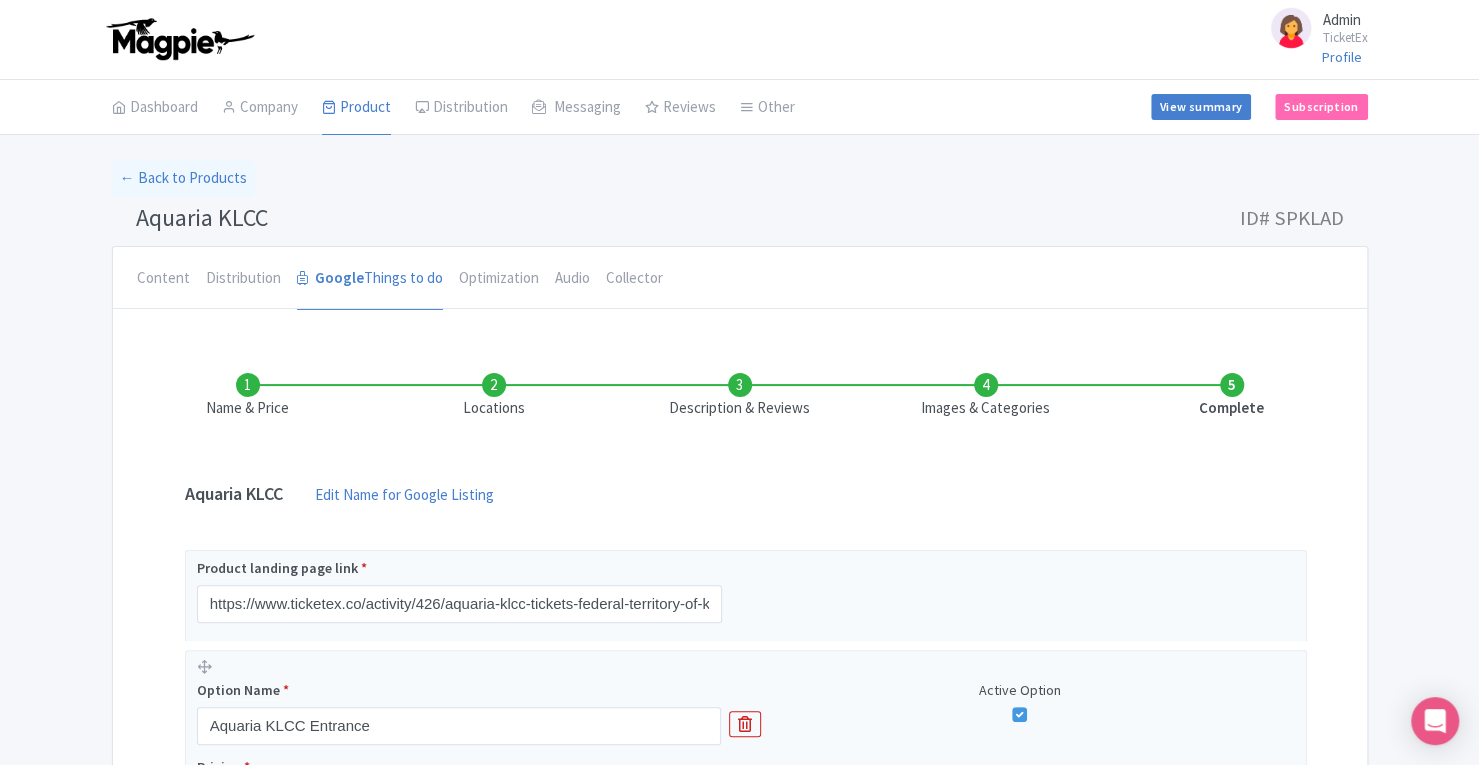 click on "Locations" at bounding box center (494, 396) 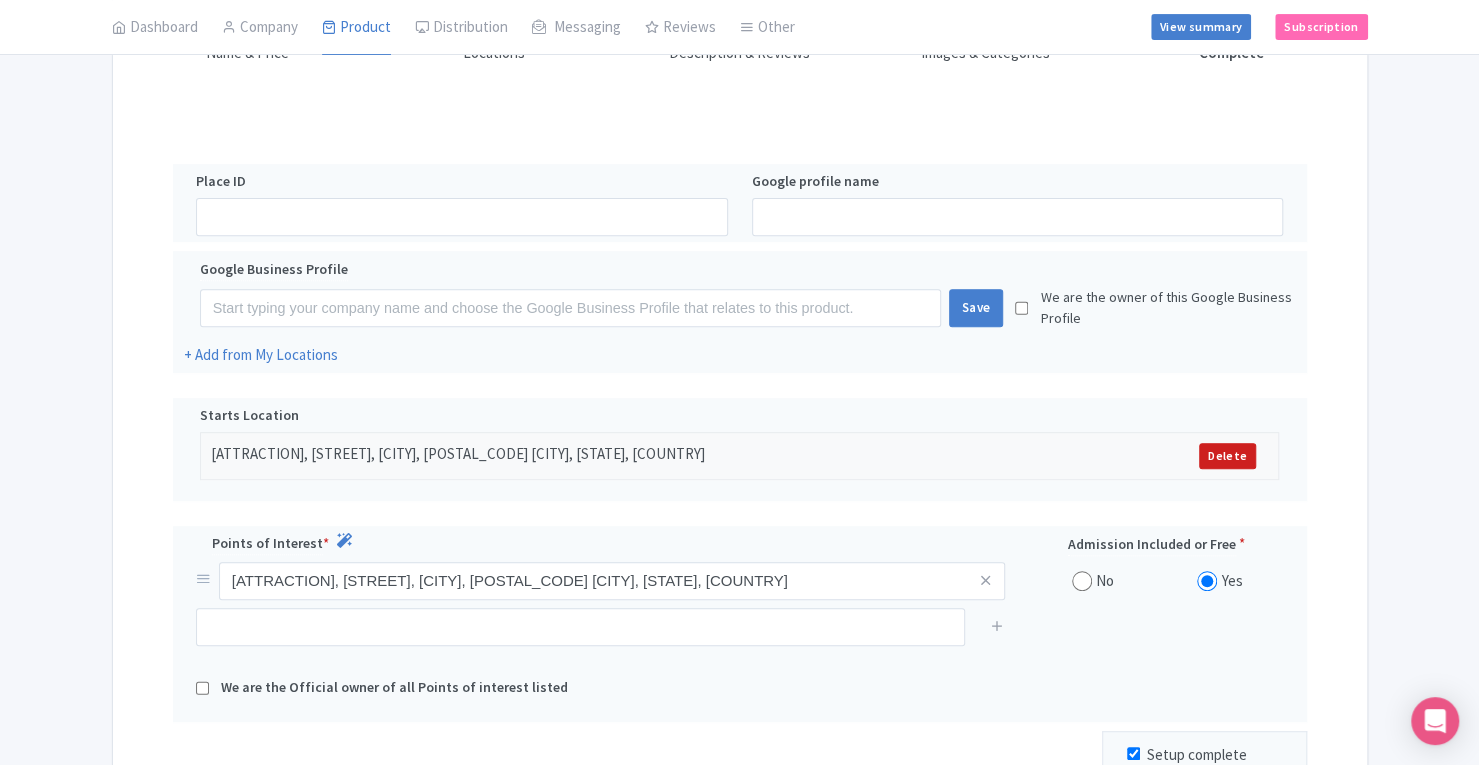 scroll, scrollTop: 0, scrollLeft: 0, axis: both 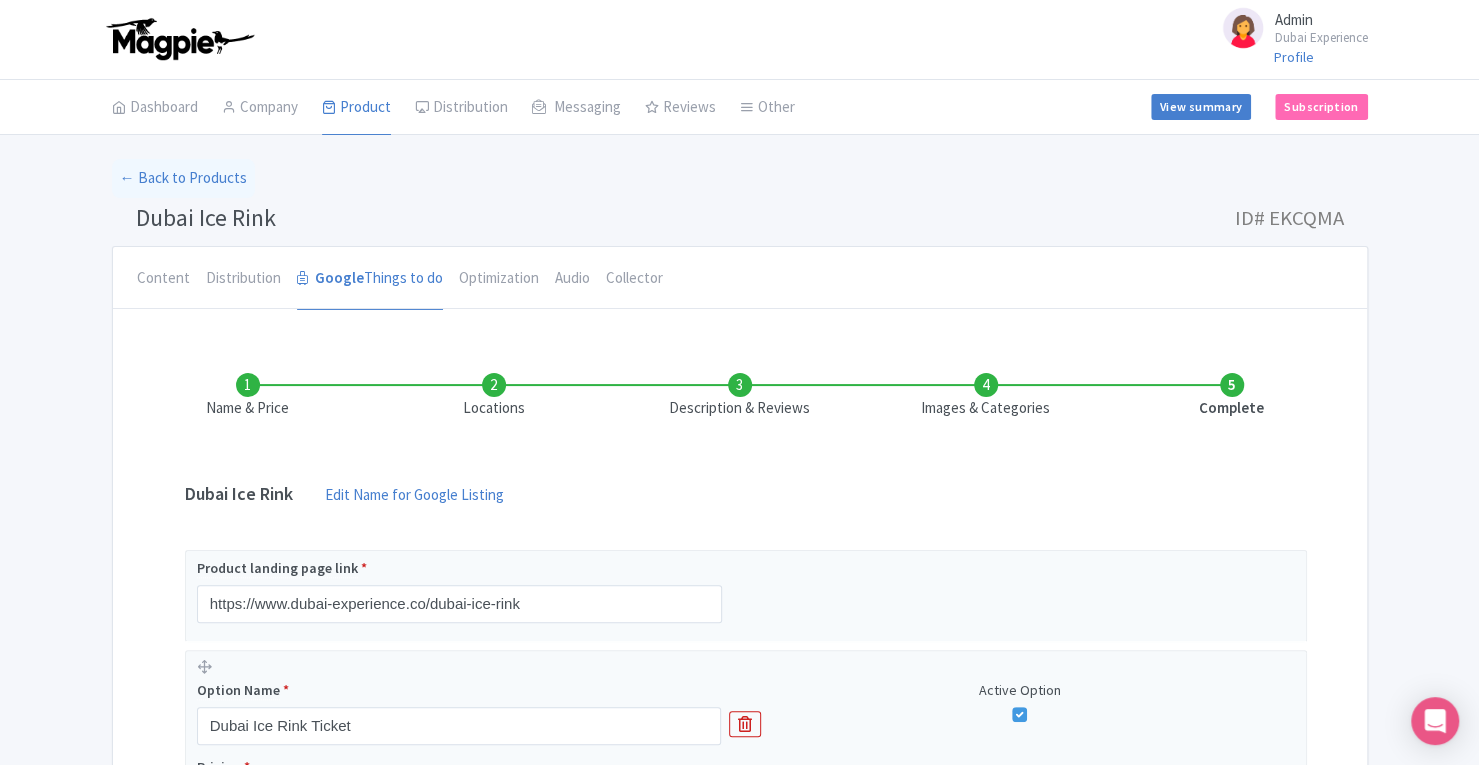 click on "Images & Categories" at bounding box center (986, 396) 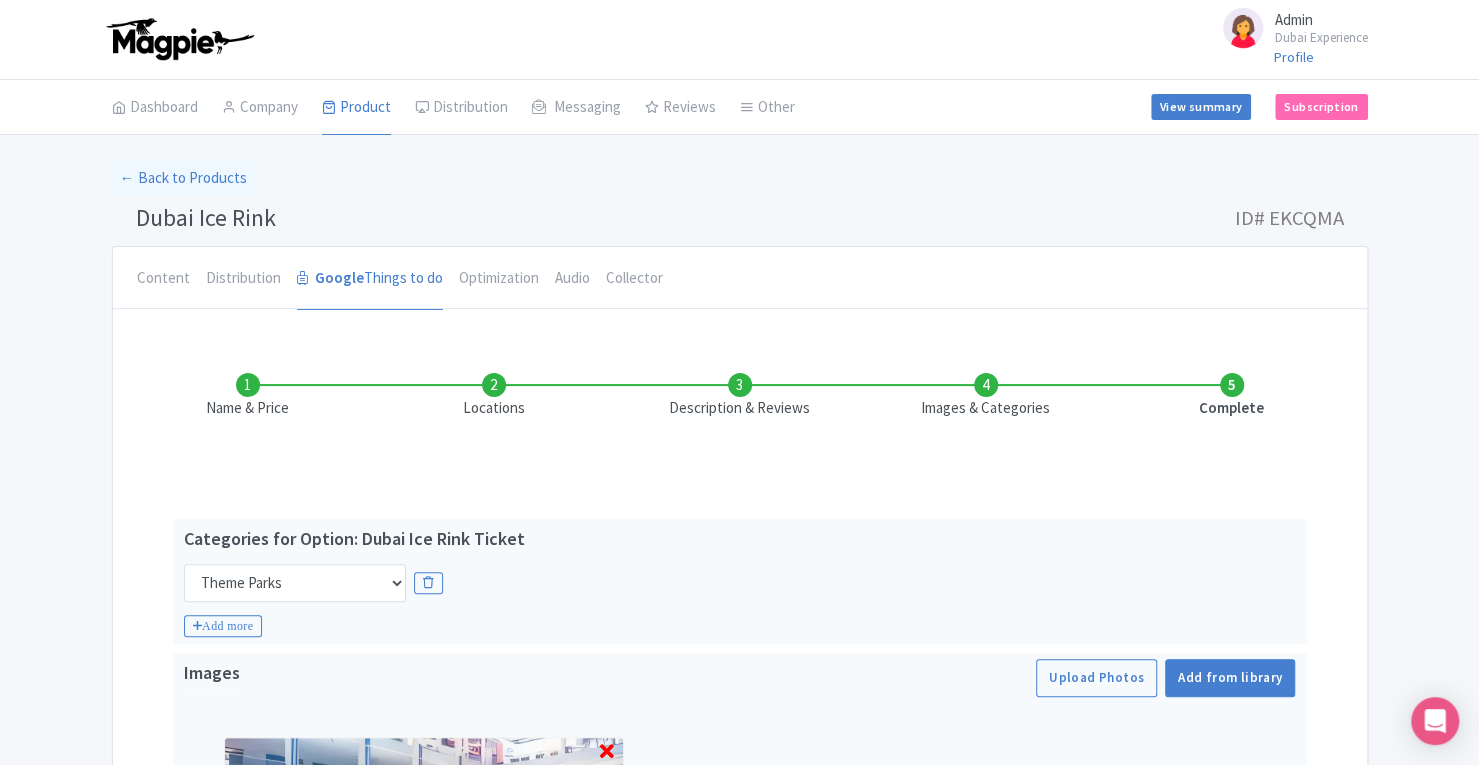 scroll, scrollTop: 170, scrollLeft: 0, axis: vertical 